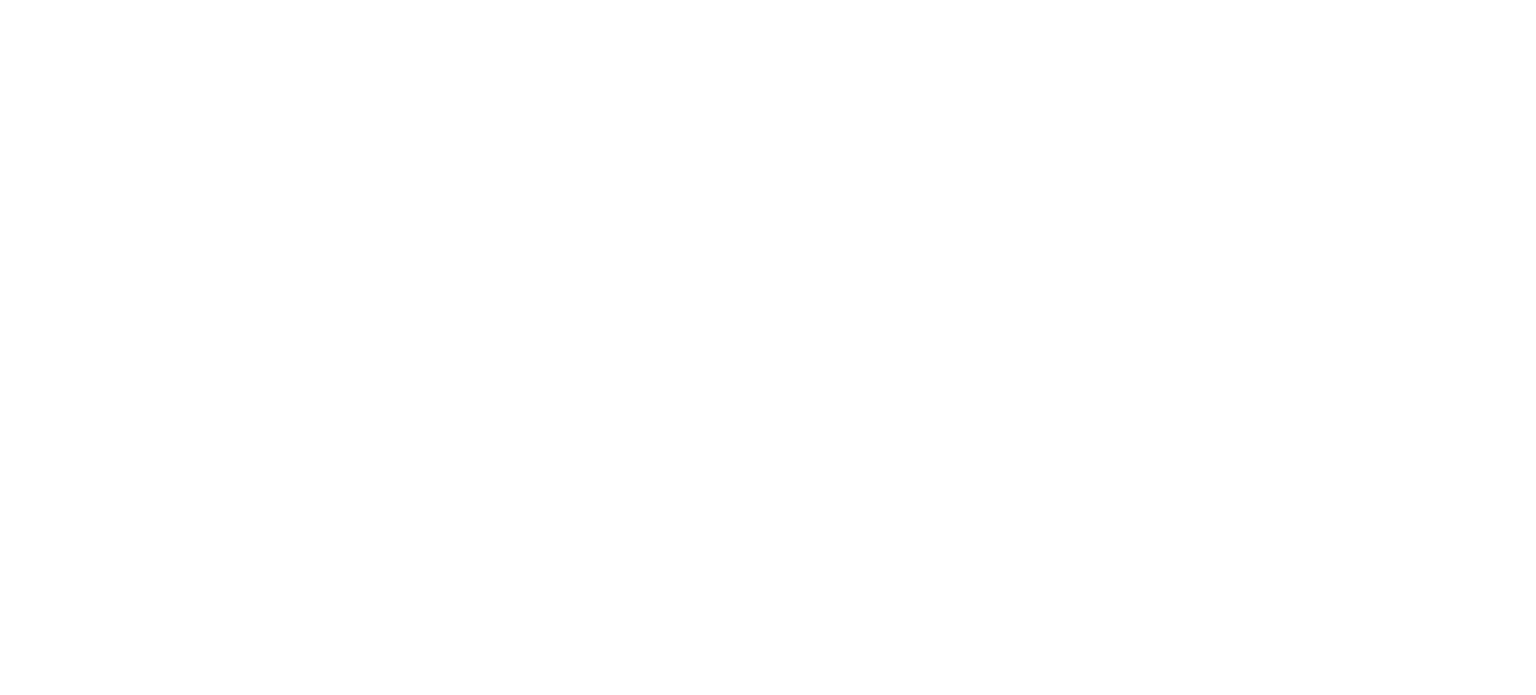 scroll, scrollTop: 0, scrollLeft: 0, axis: both 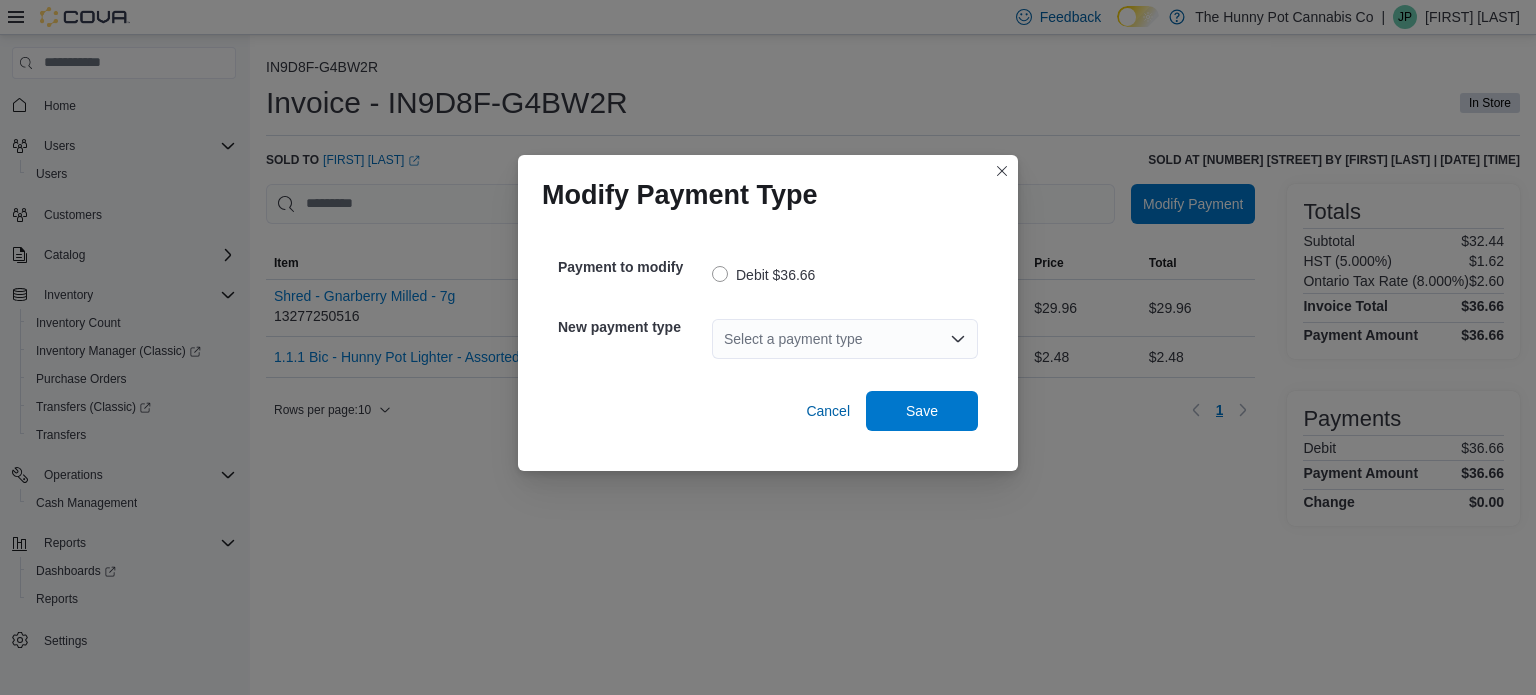 click on "Select a payment type" at bounding box center (845, 339) 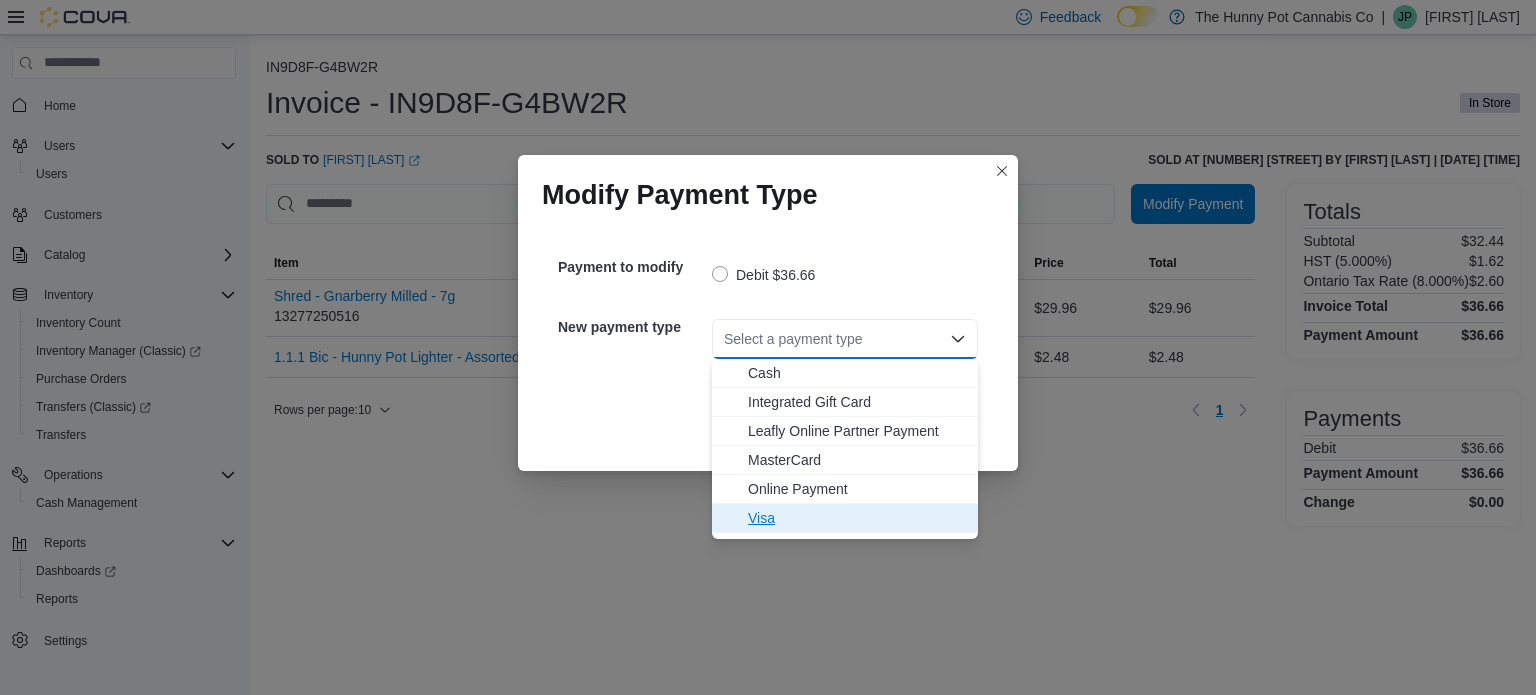 click on "Visa" at bounding box center (857, 518) 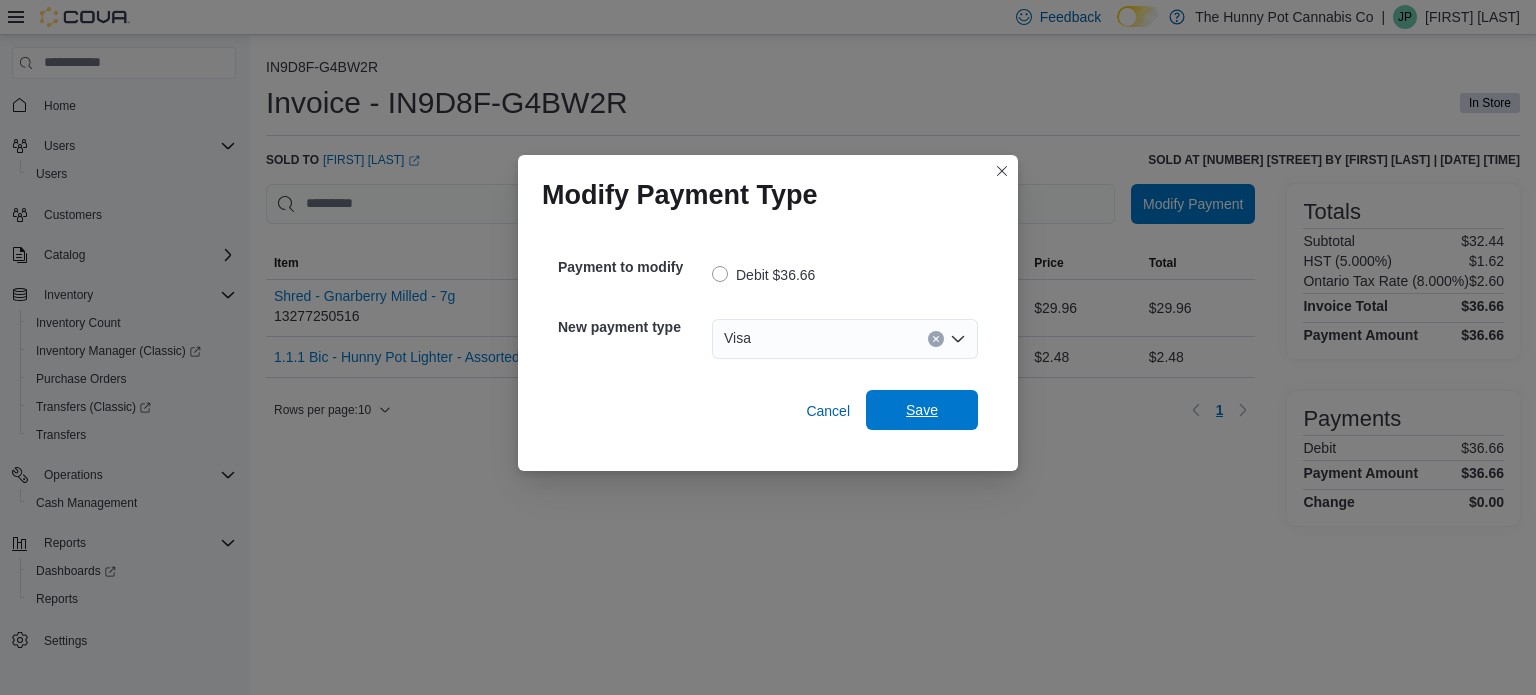 click on "Save" at bounding box center [922, 410] 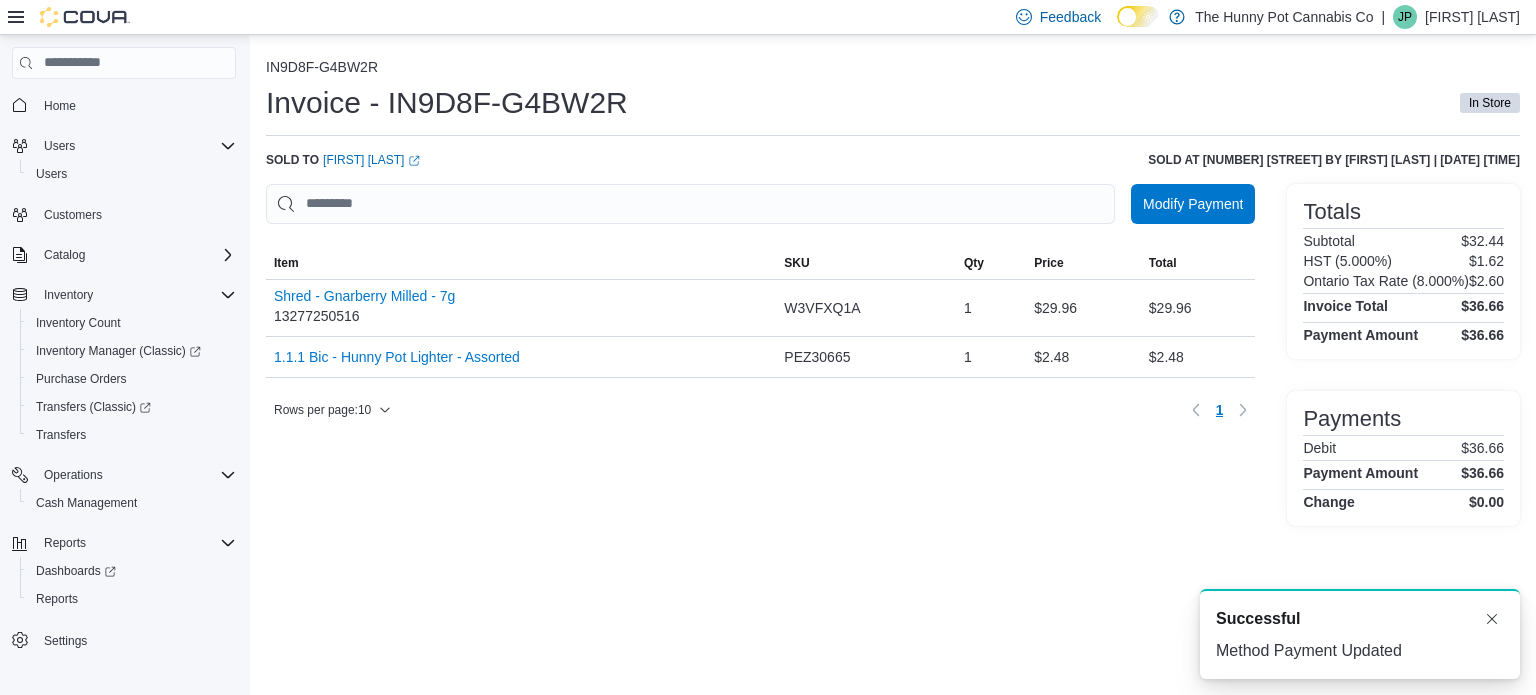 scroll, scrollTop: 0, scrollLeft: 0, axis: both 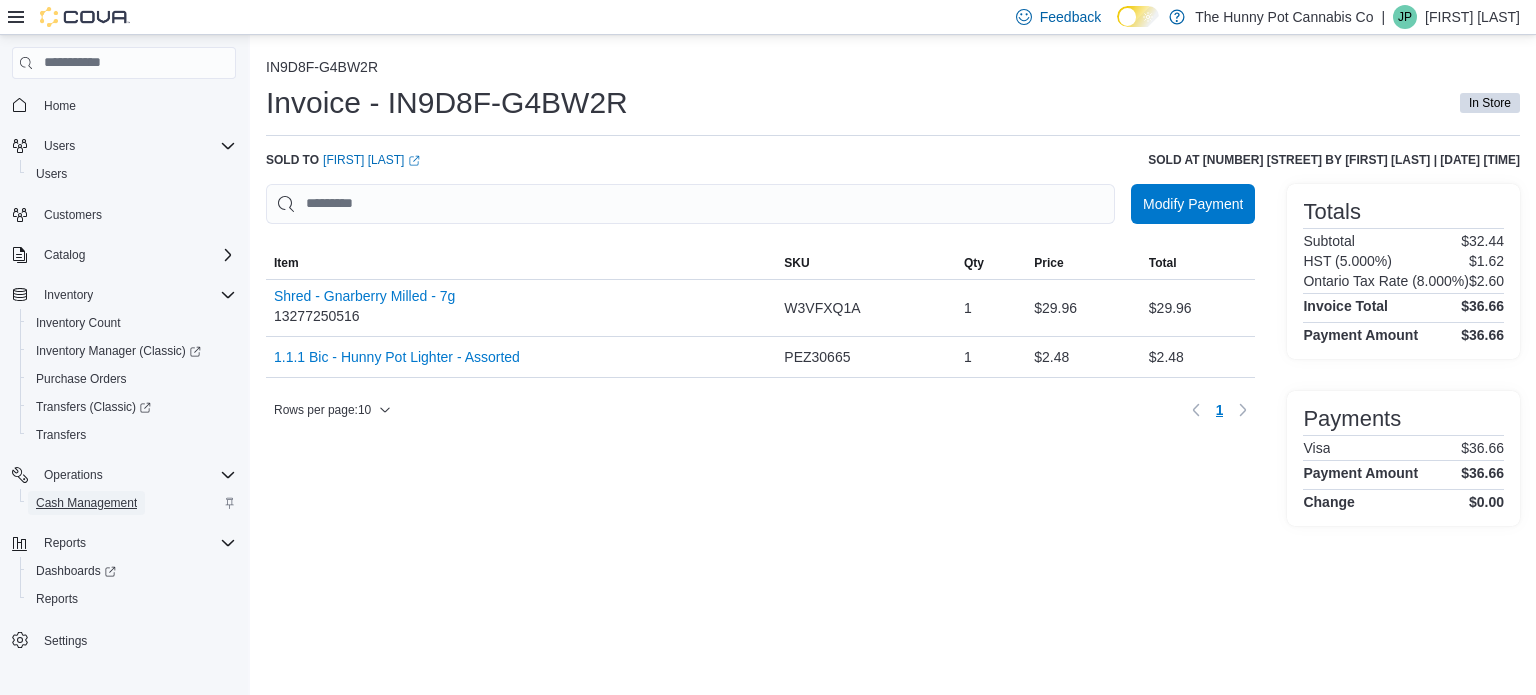 click on "Cash Management" at bounding box center [86, 503] 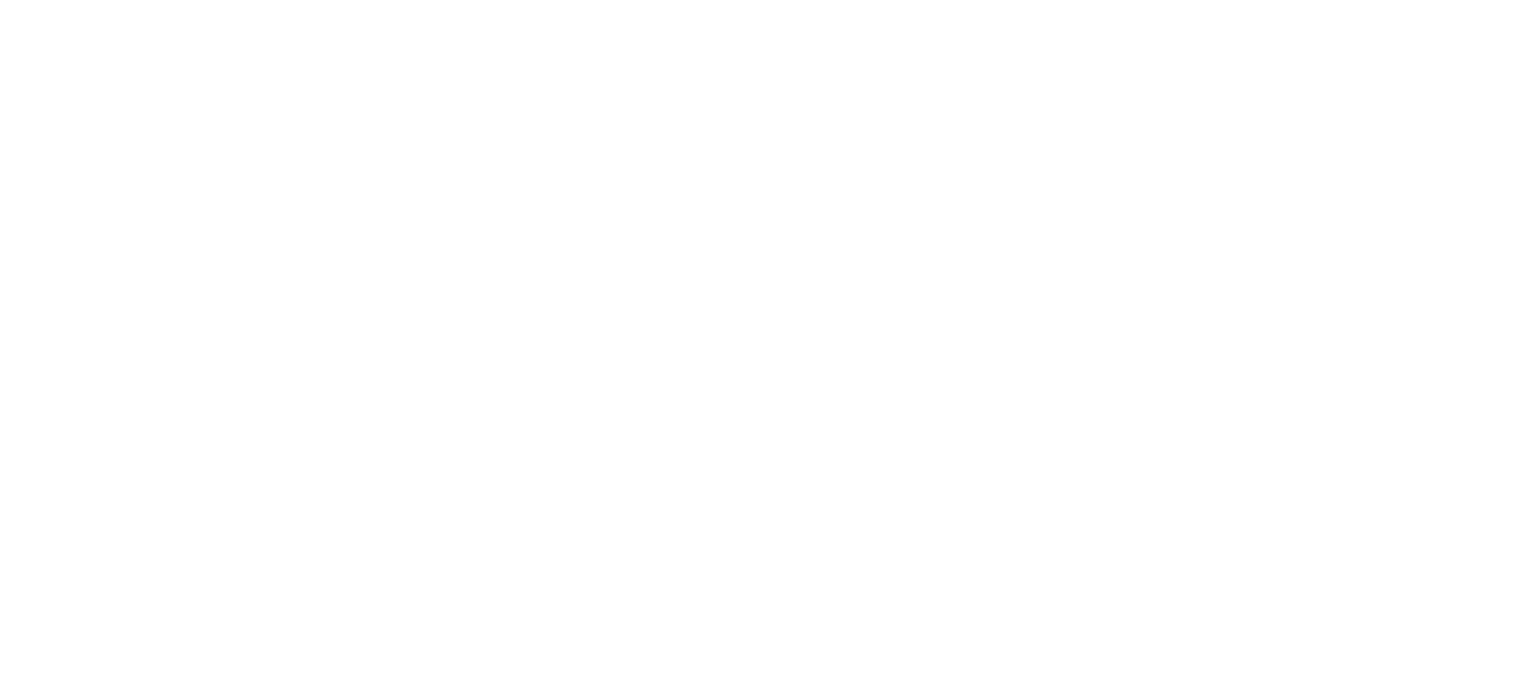 scroll, scrollTop: 0, scrollLeft: 0, axis: both 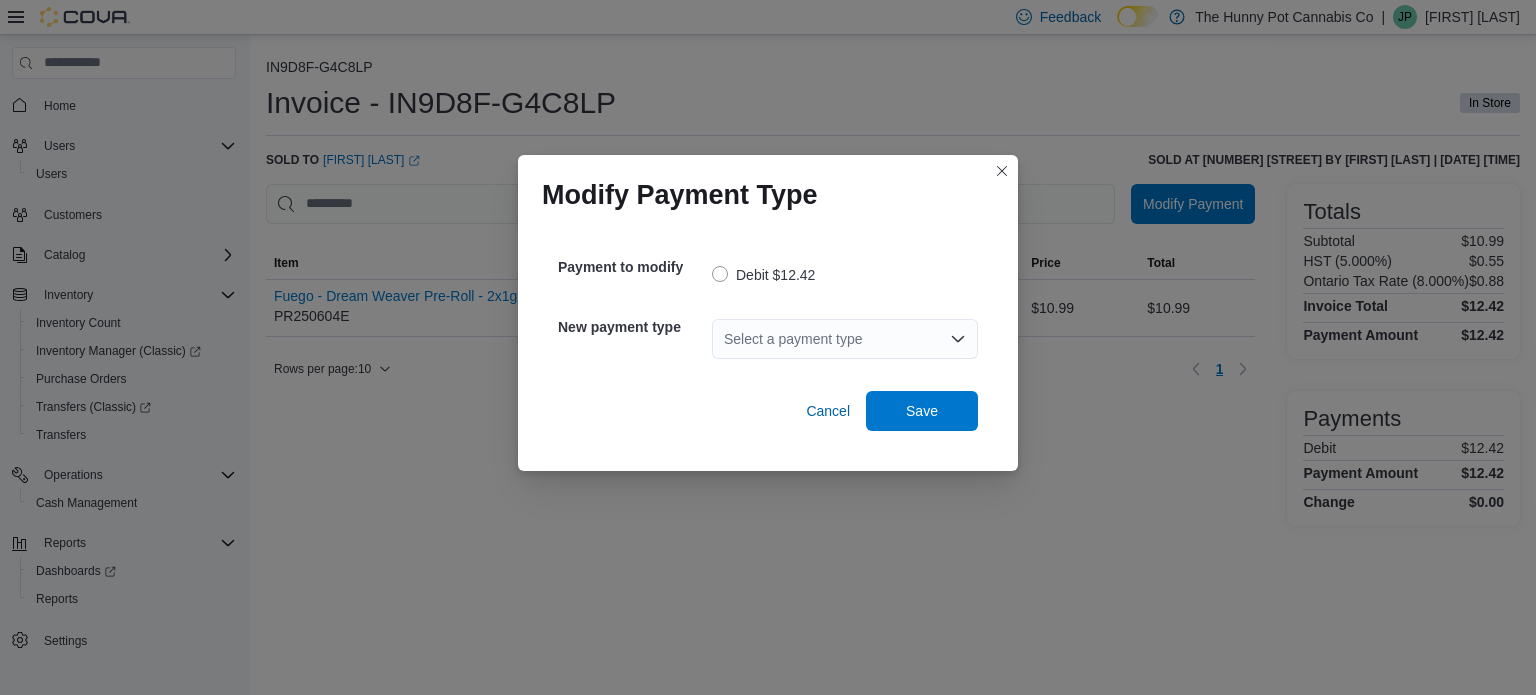 click on "Select a payment type" at bounding box center [845, 339] 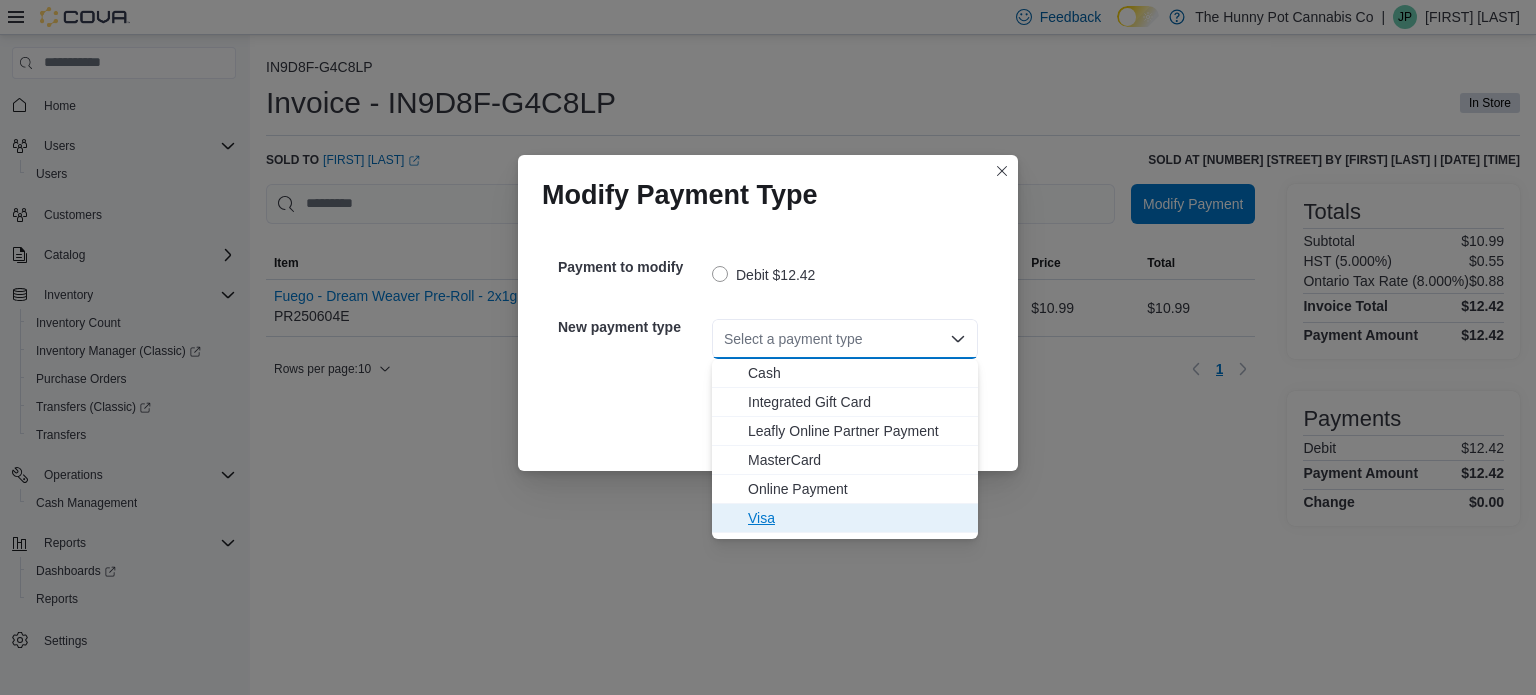 click on "Visa" at bounding box center [857, 518] 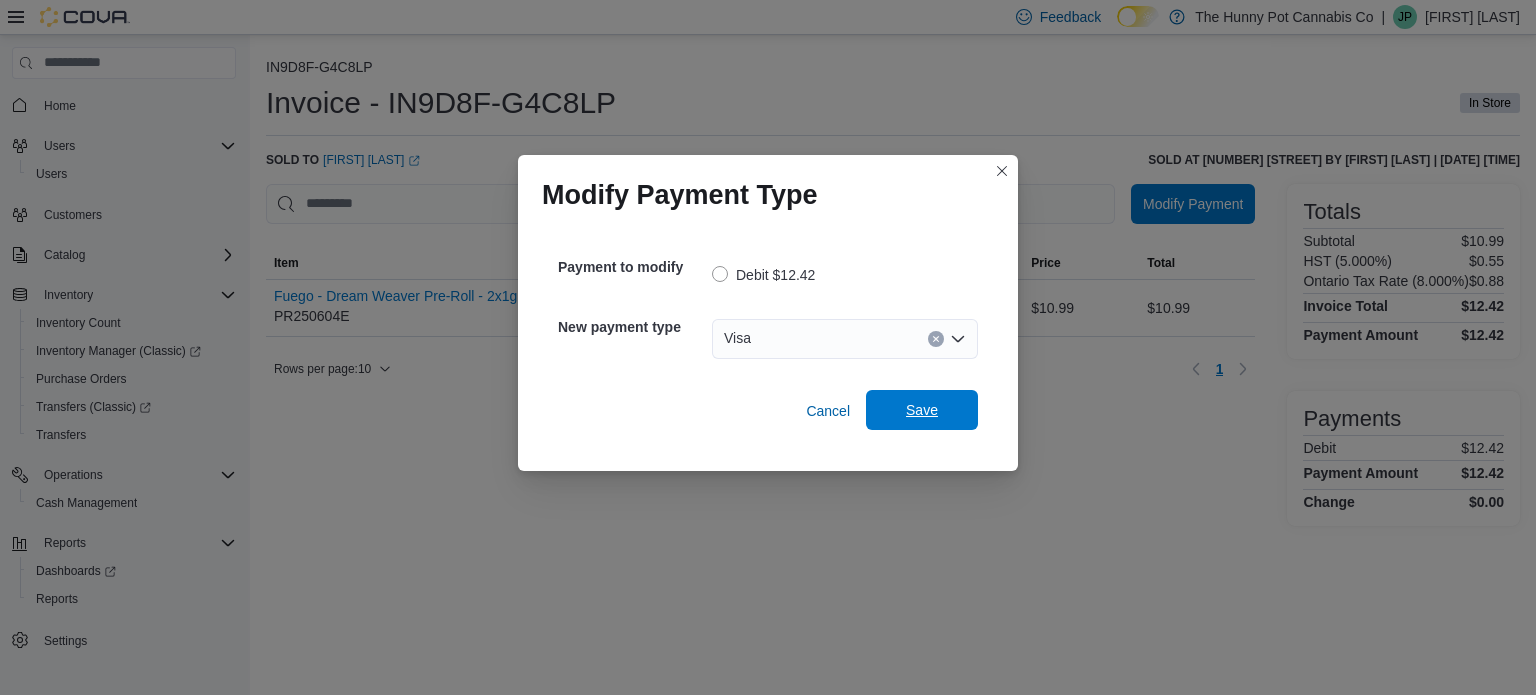 click on "Save" at bounding box center [922, 410] 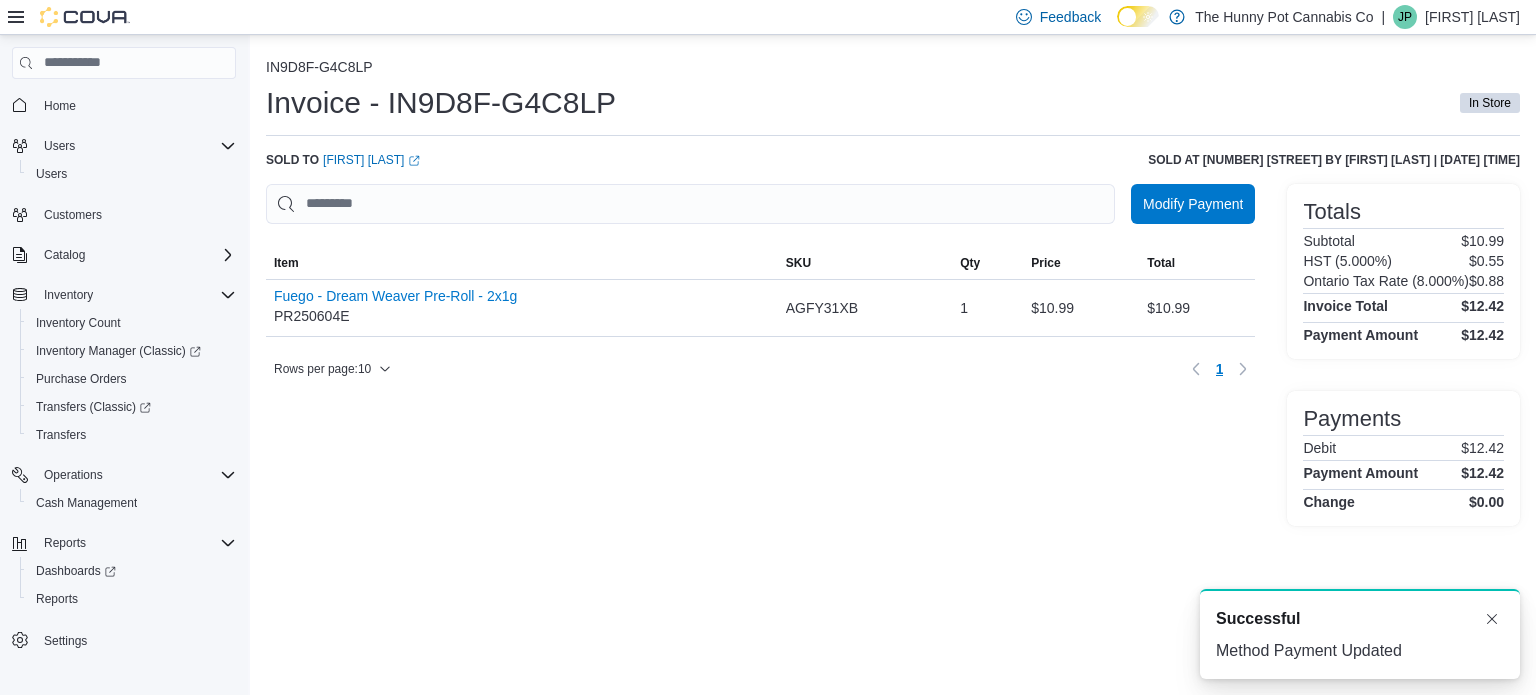 scroll, scrollTop: 0, scrollLeft: 0, axis: both 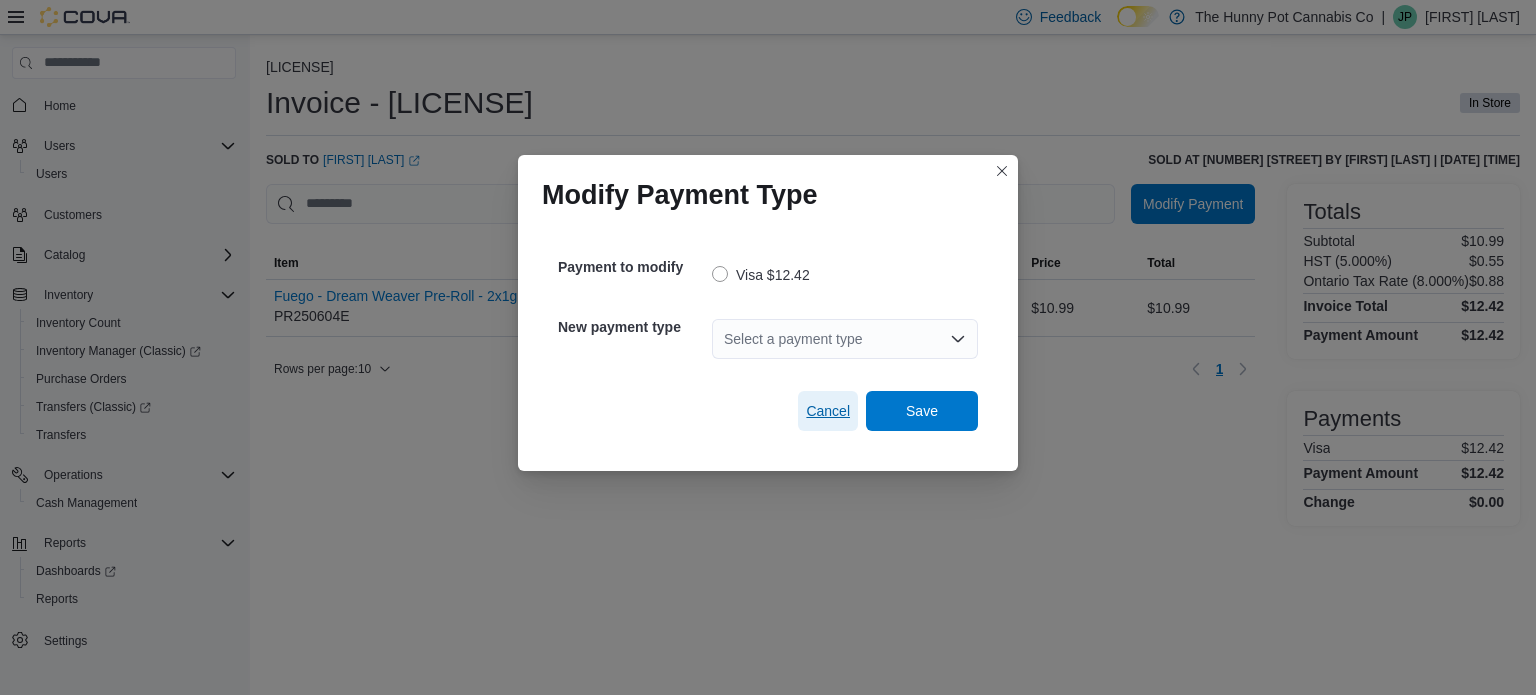 click on "Cancel" at bounding box center (828, 411) 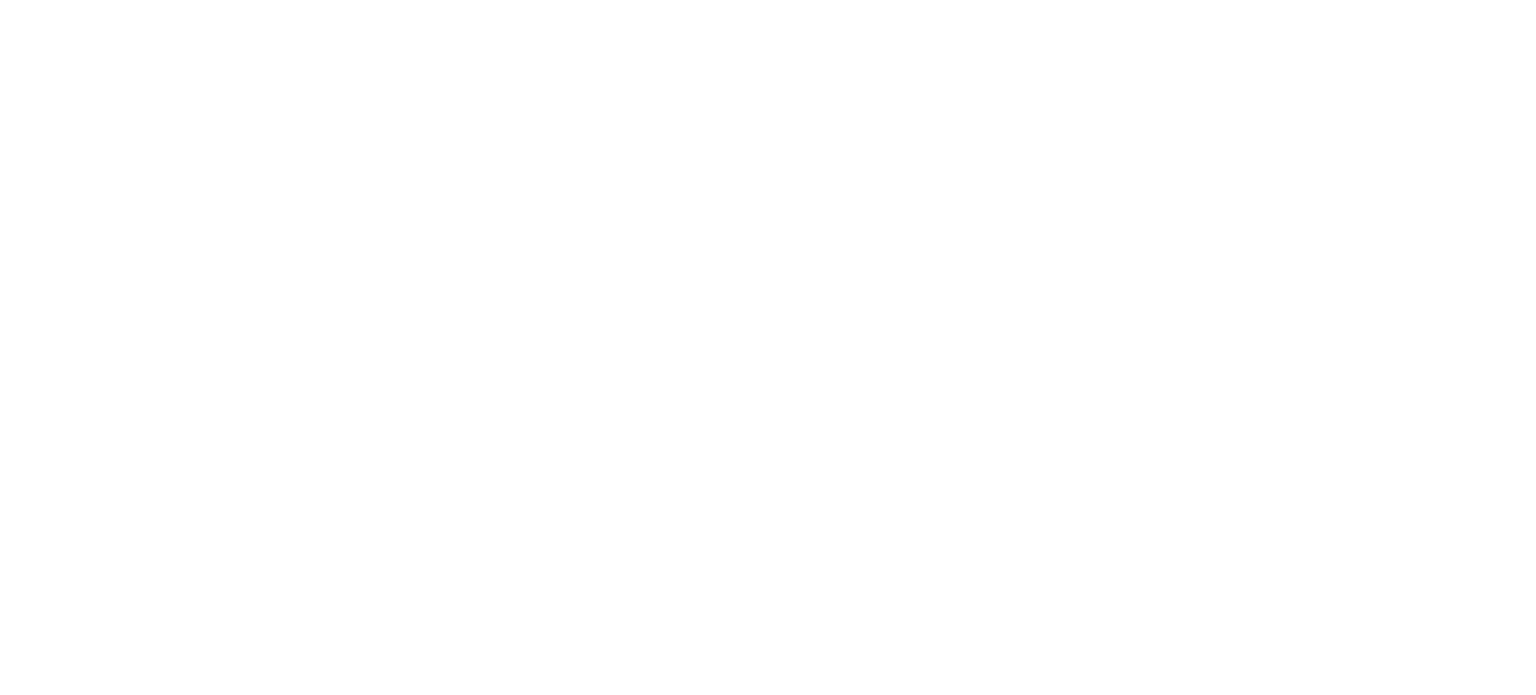 scroll, scrollTop: 0, scrollLeft: 0, axis: both 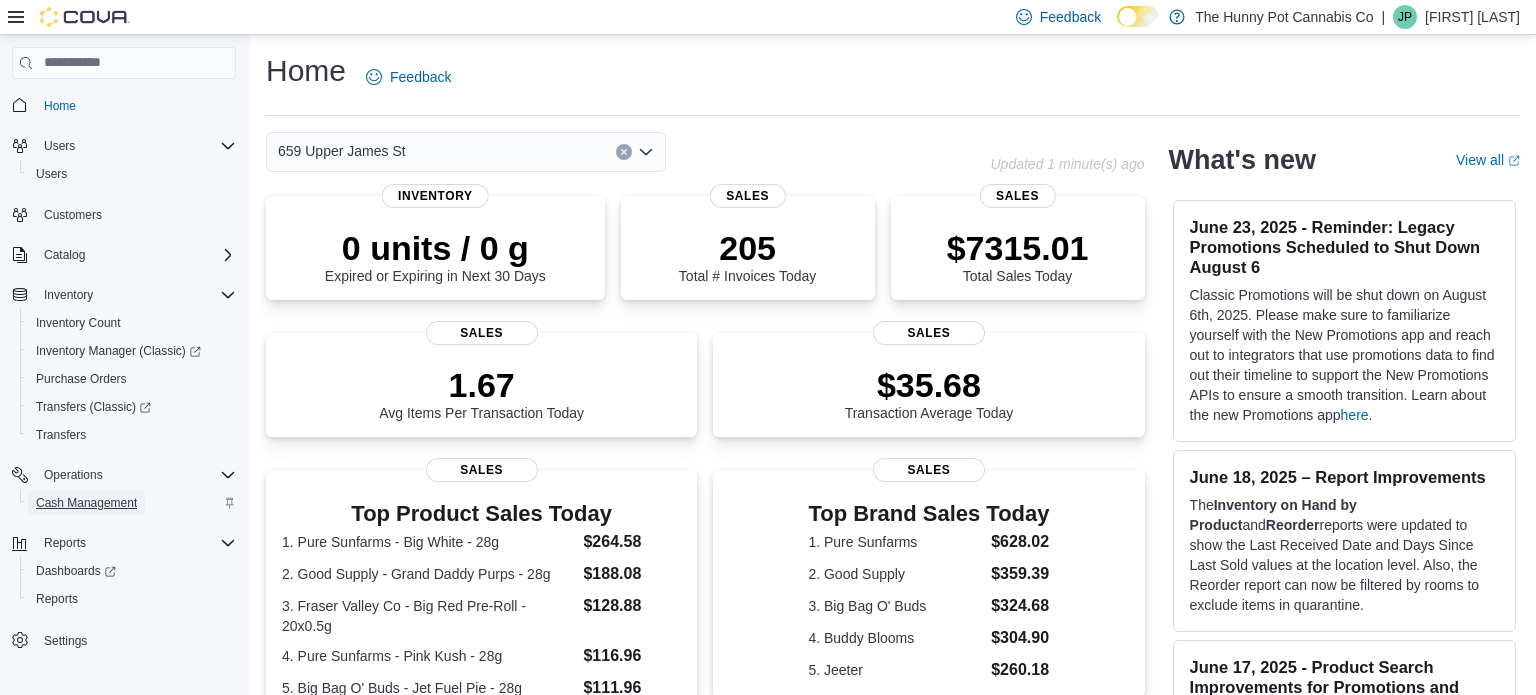 click on "Cash Management" at bounding box center [86, 503] 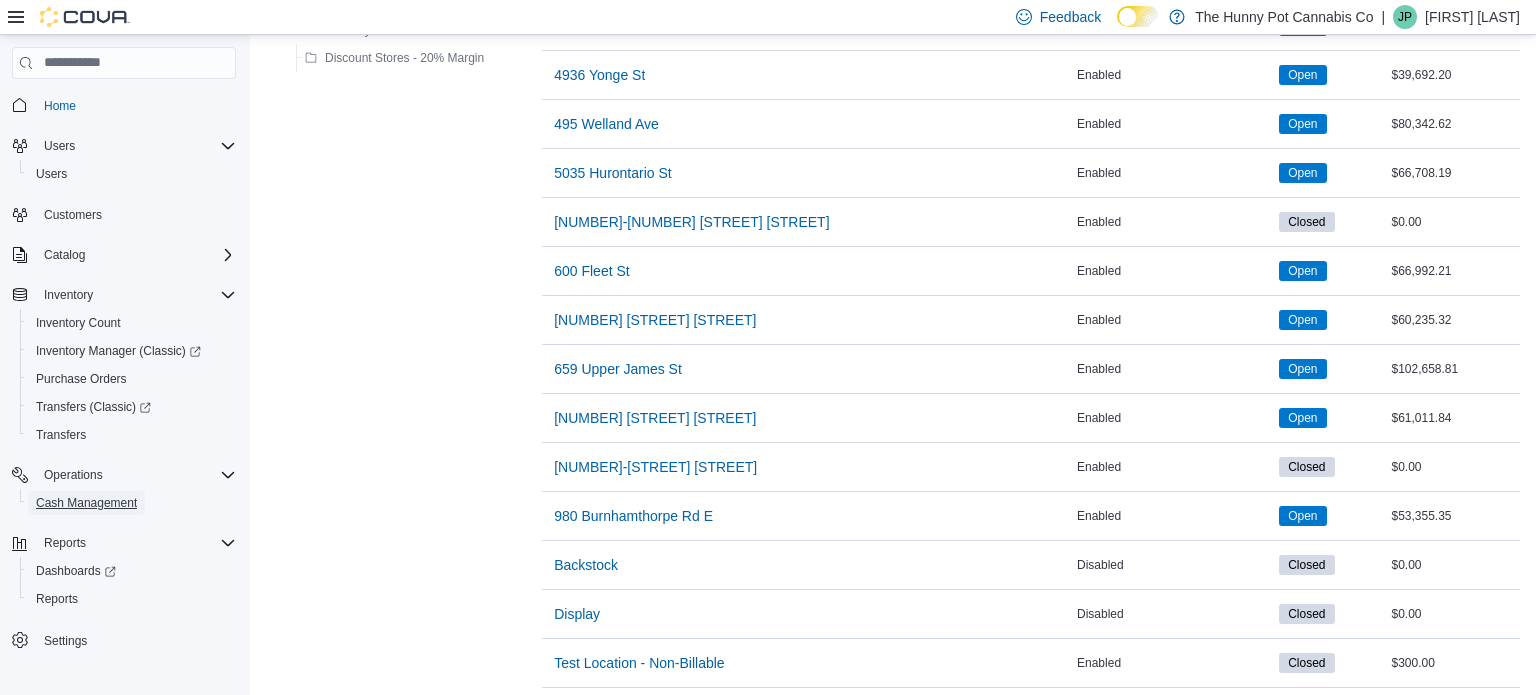 scroll, scrollTop: 1580, scrollLeft: 0, axis: vertical 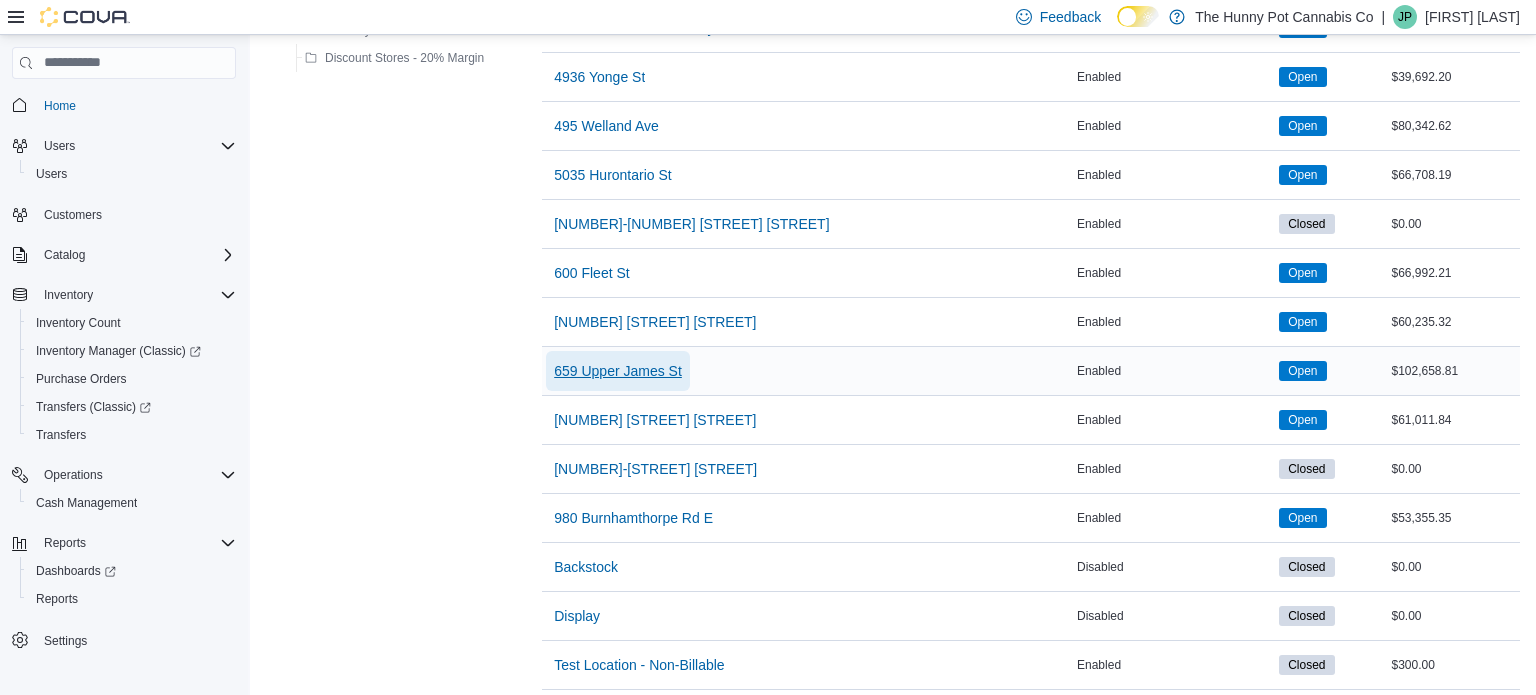 click on "659 Upper James St" at bounding box center (618, 371) 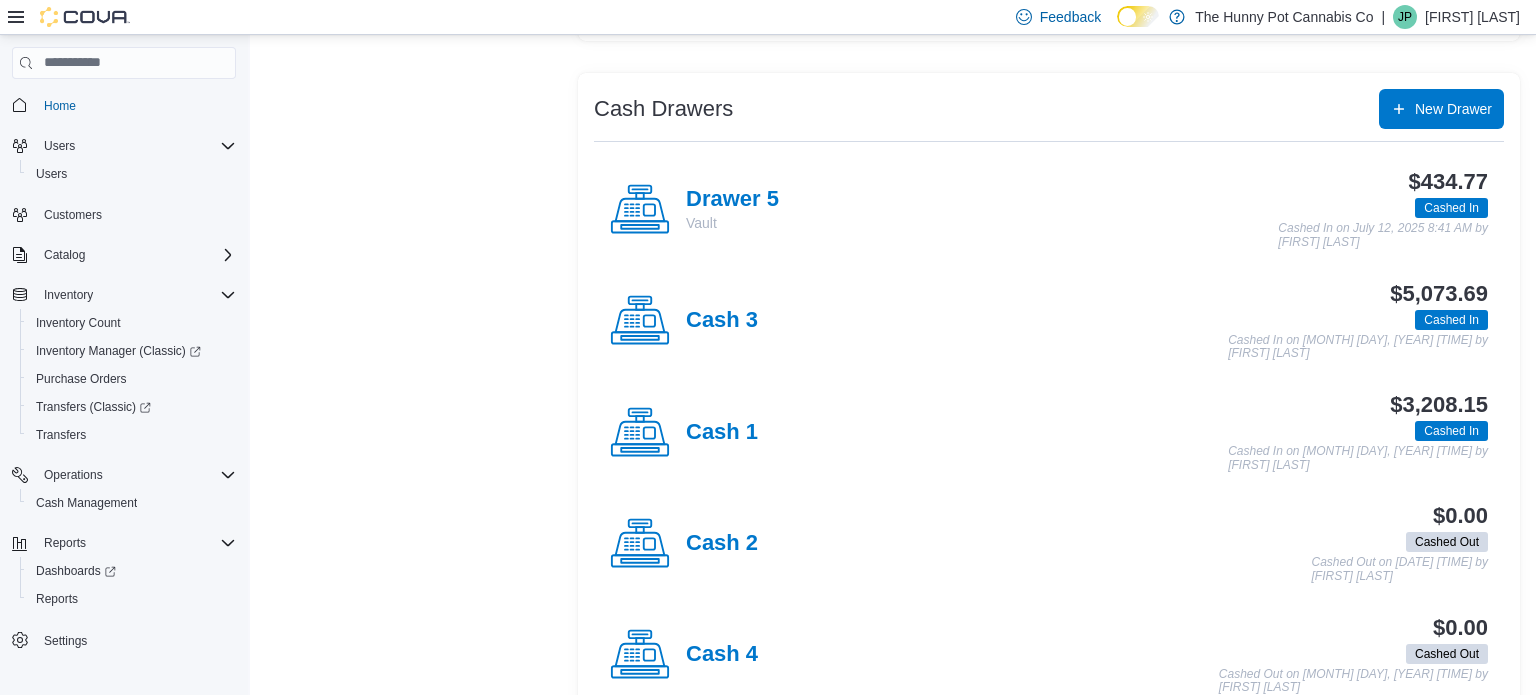 scroll, scrollTop: 380, scrollLeft: 0, axis: vertical 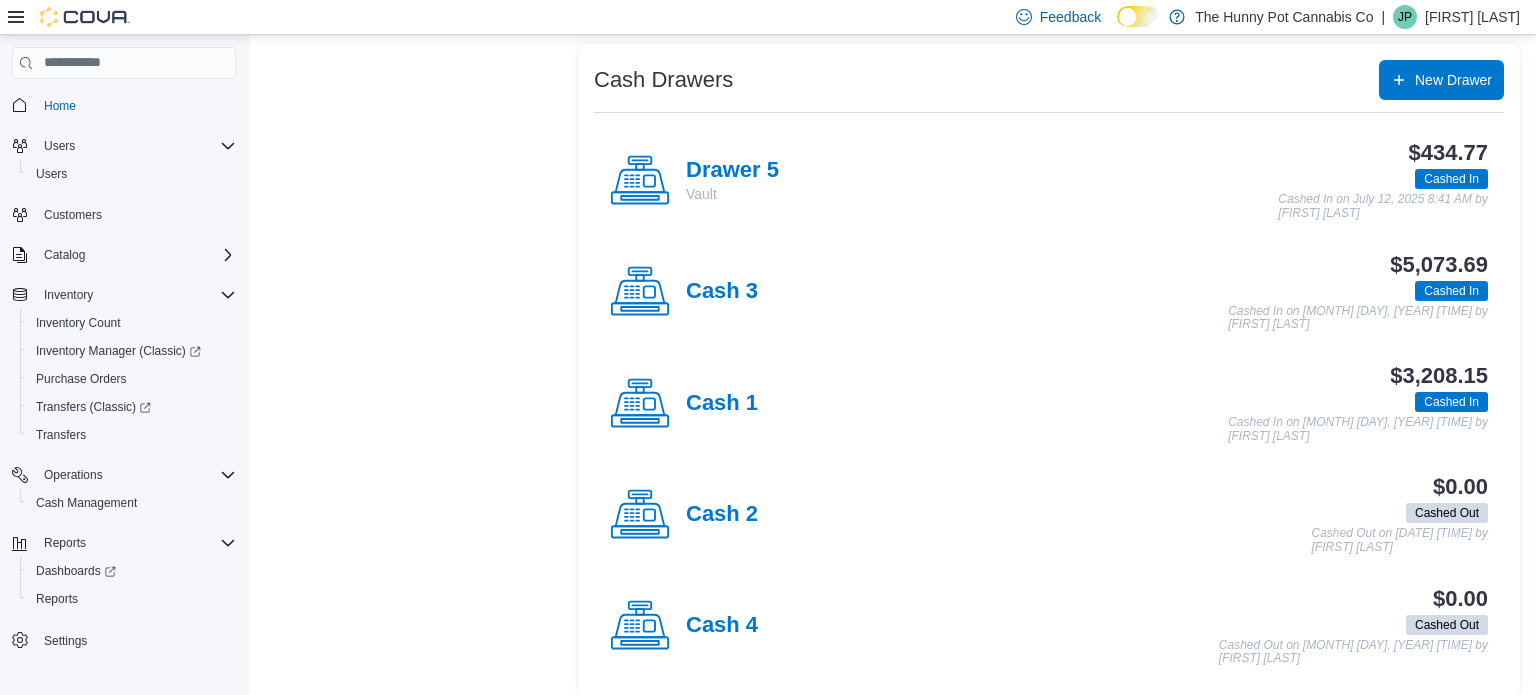 click on "Cash 3" at bounding box center (684, 292) 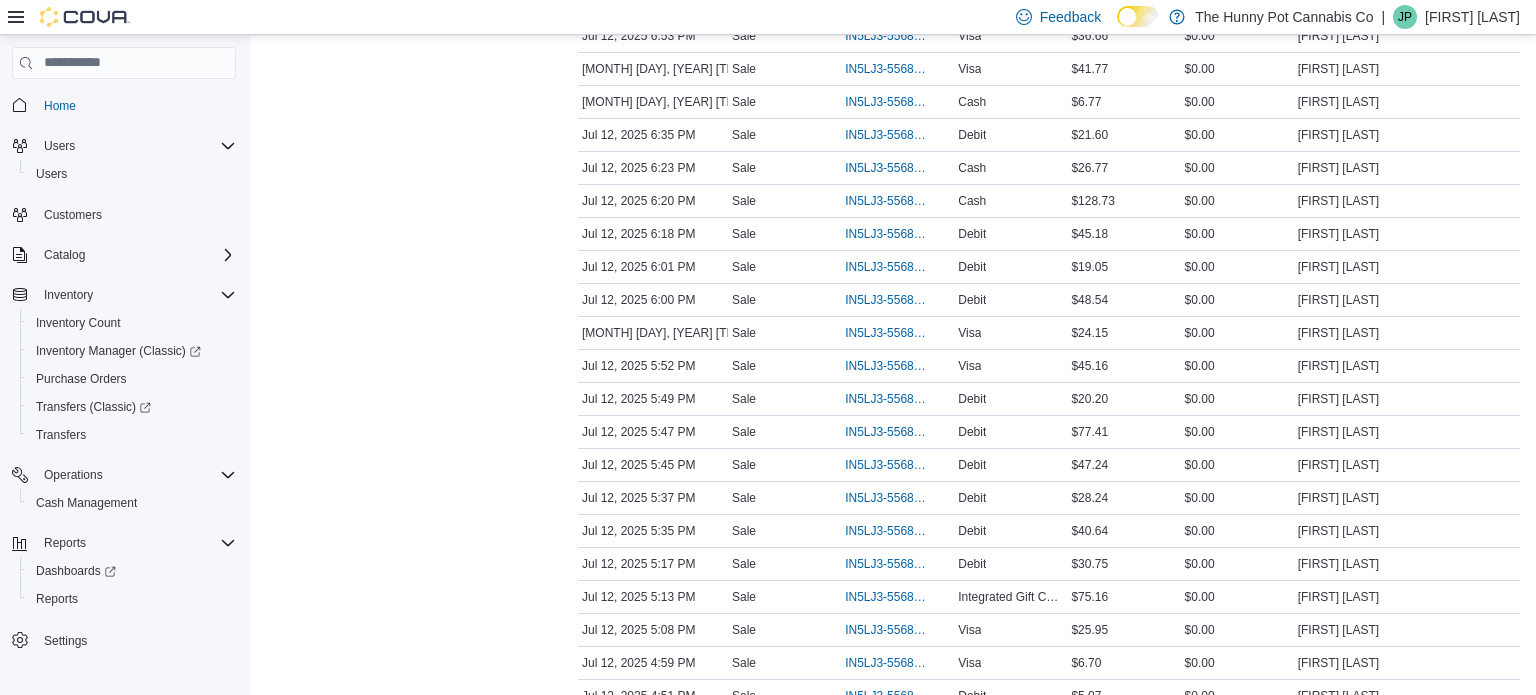 scroll, scrollTop: 813, scrollLeft: 0, axis: vertical 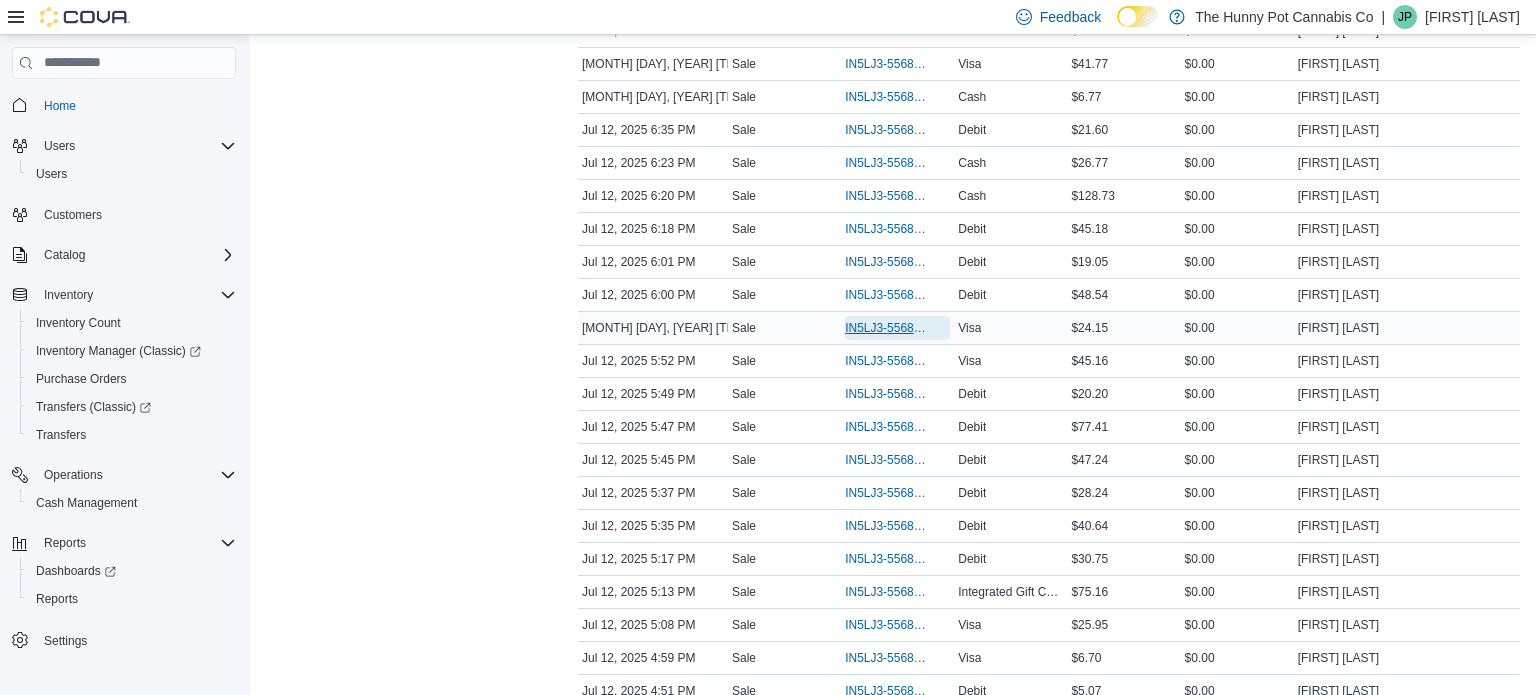 click on "IN5LJ3-5568524" at bounding box center [887, 328] 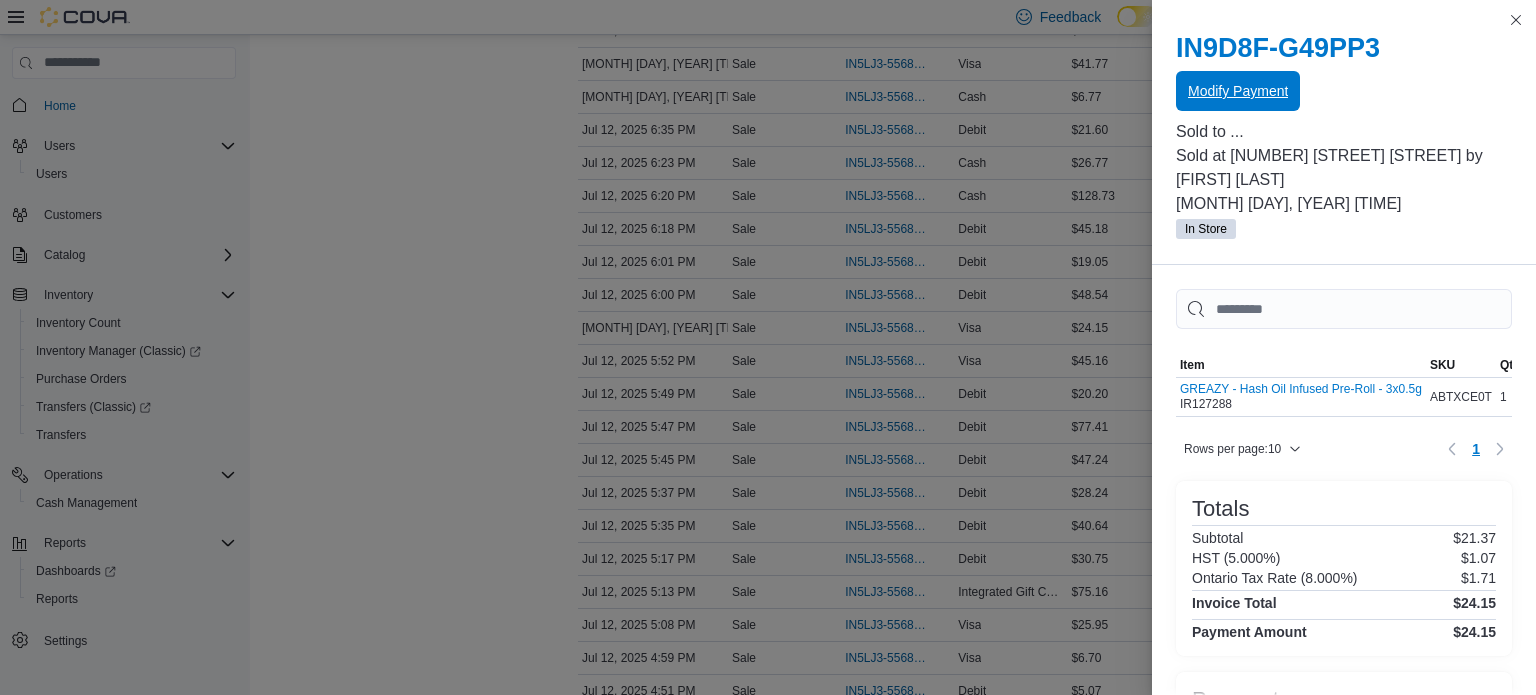 click on "Modify Payment" at bounding box center [1238, 91] 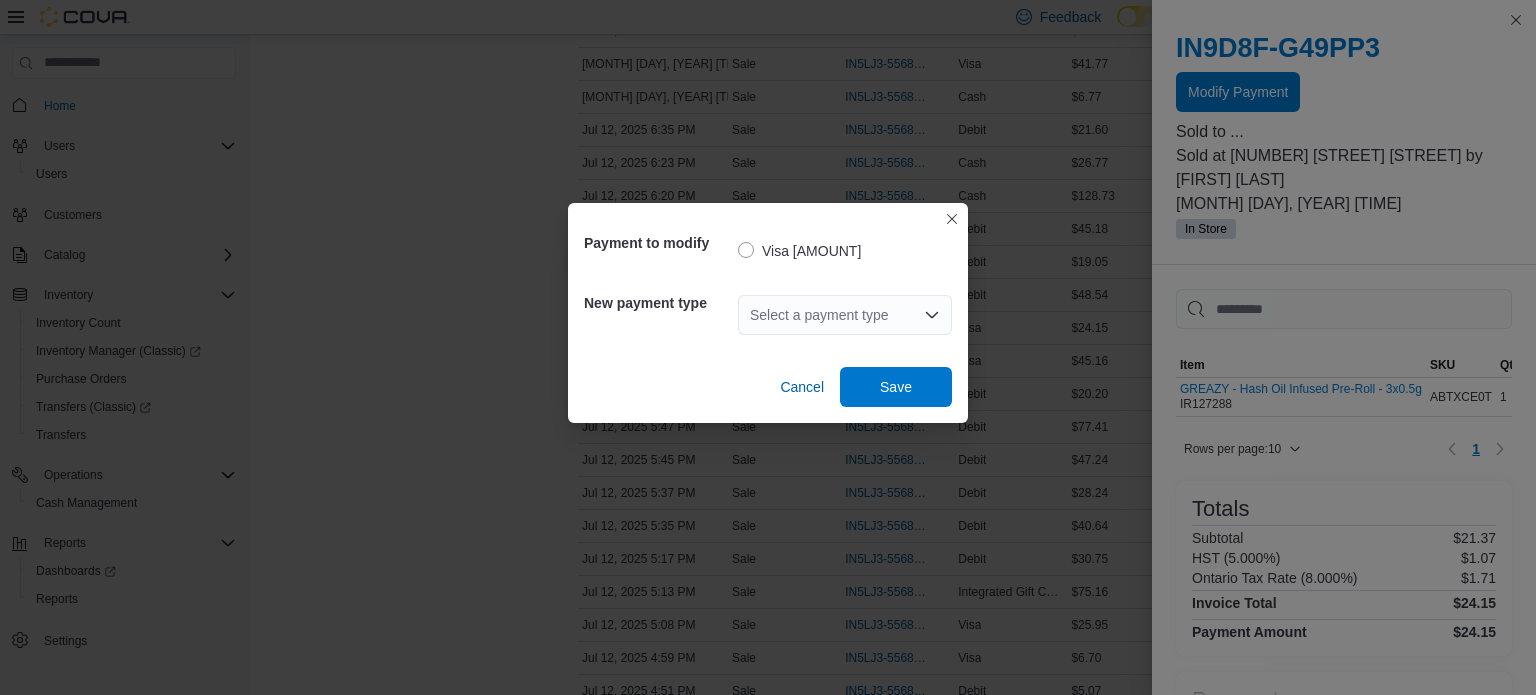 click on "Select a payment type" at bounding box center [845, 315] 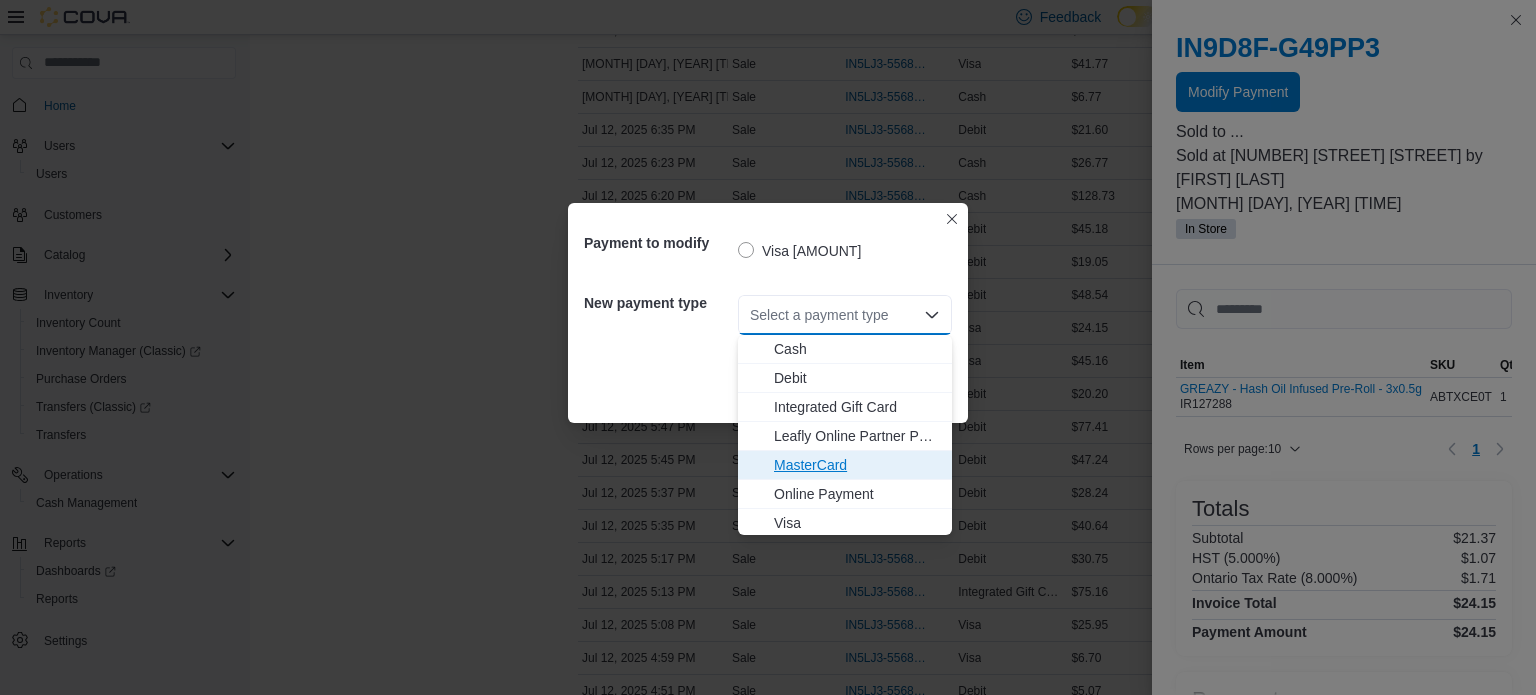 click on "MasterCard" at bounding box center [857, 465] 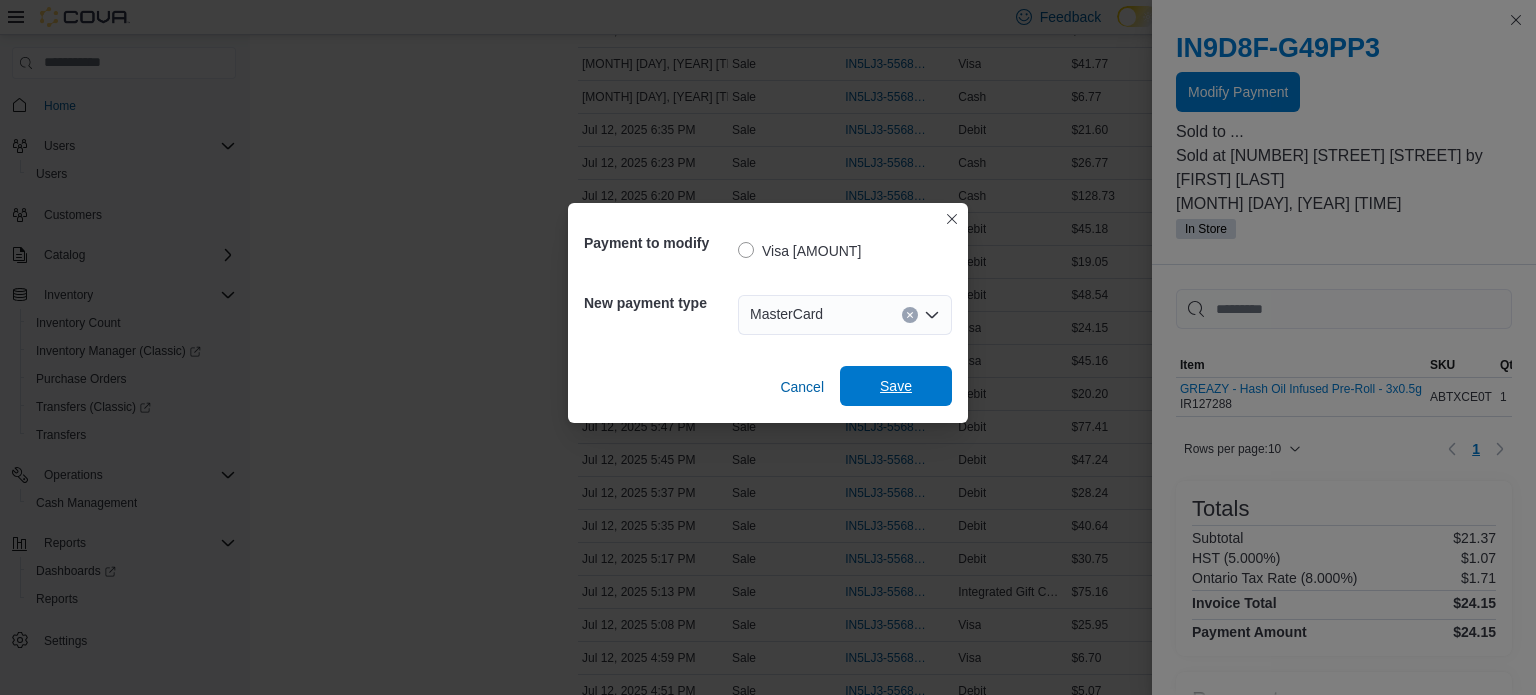 click on "Save" at bounding box center [896, 386] 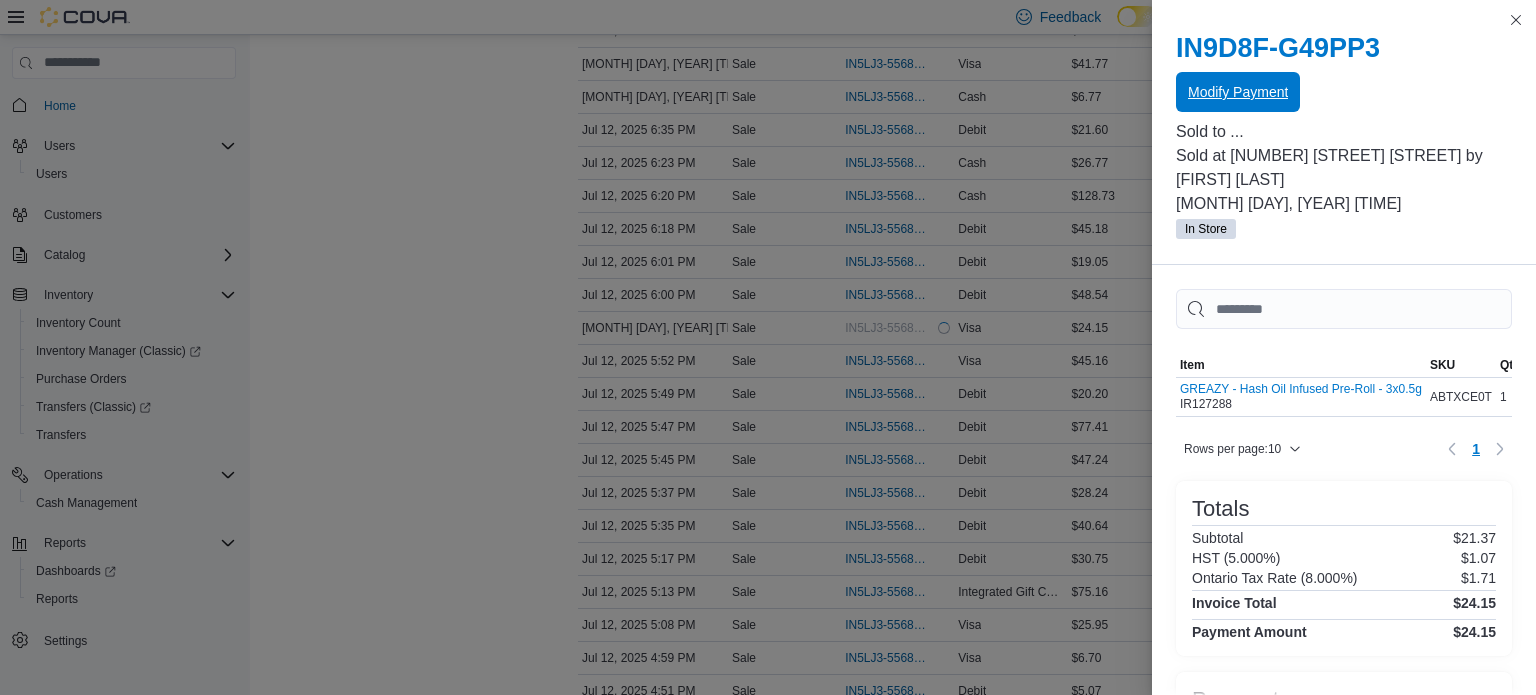 scroll, scrollTop: 0, scrollLeft: 0, axis: both 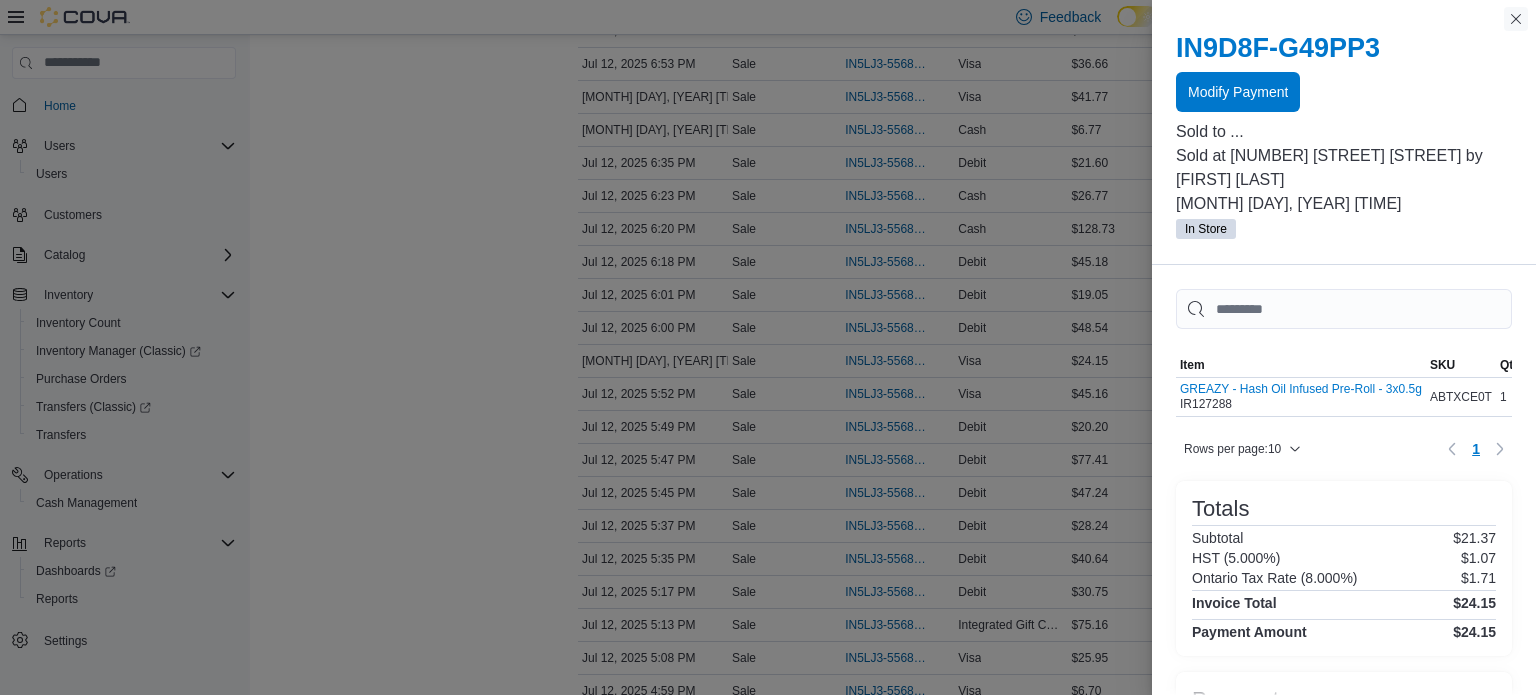 click at bounding box center (1516, 19) 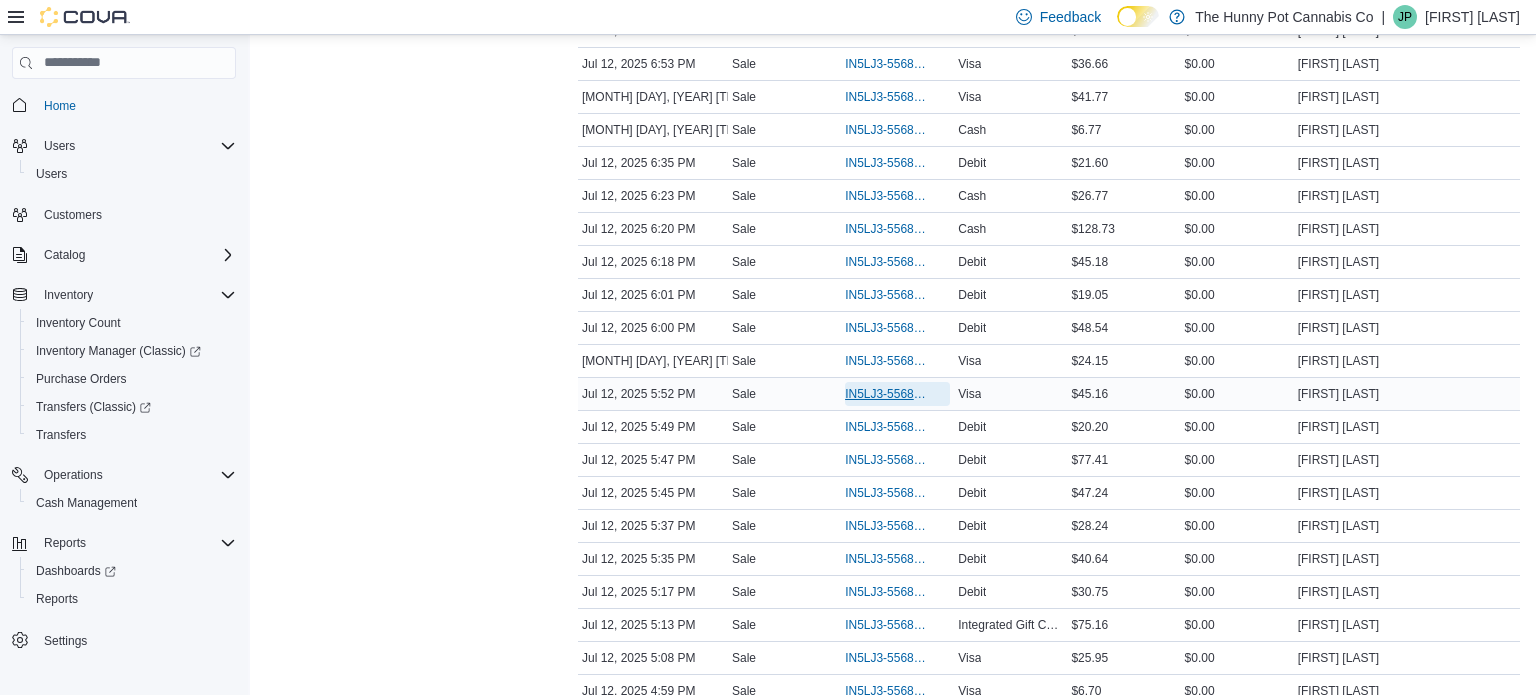 click on "IN5LJ3-5568500" at bounding box center (887, 394) 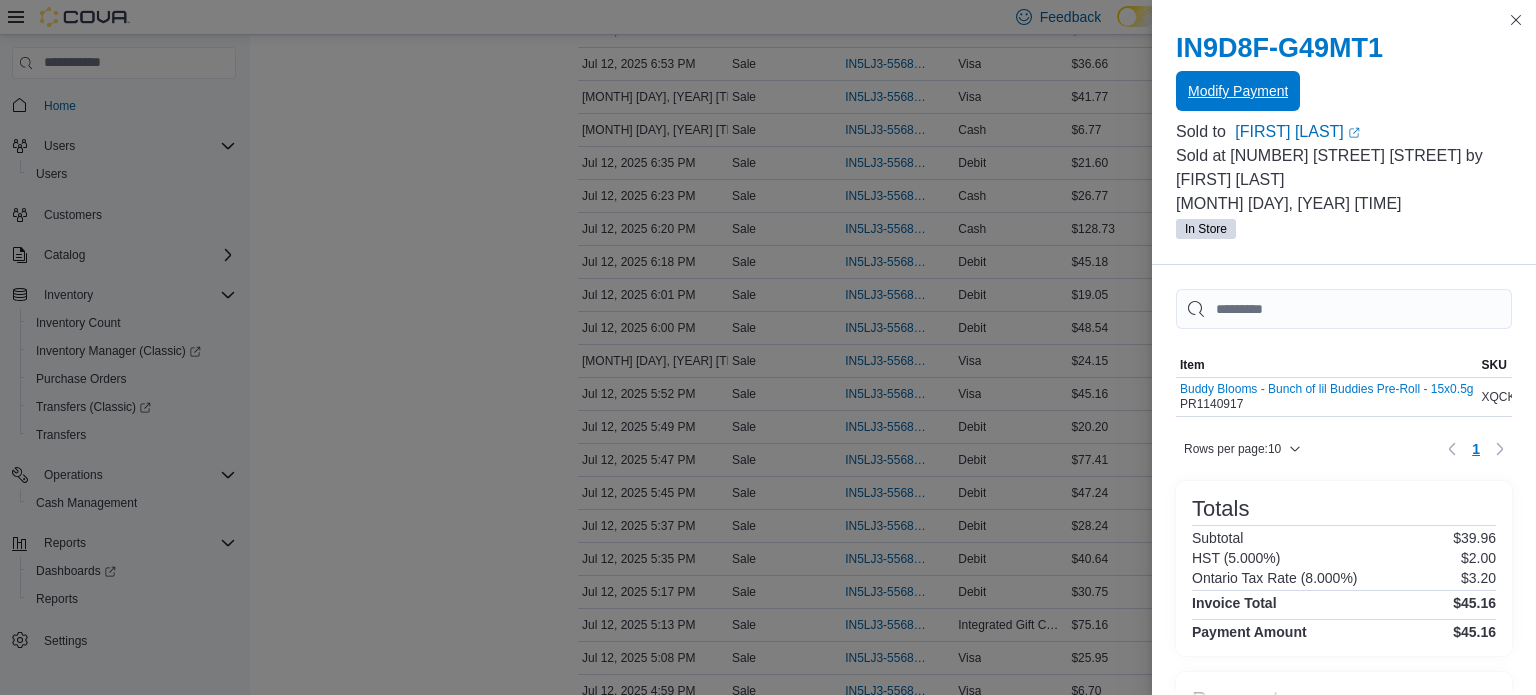click on "Modify Payment" at bounding box center [1238, 91] 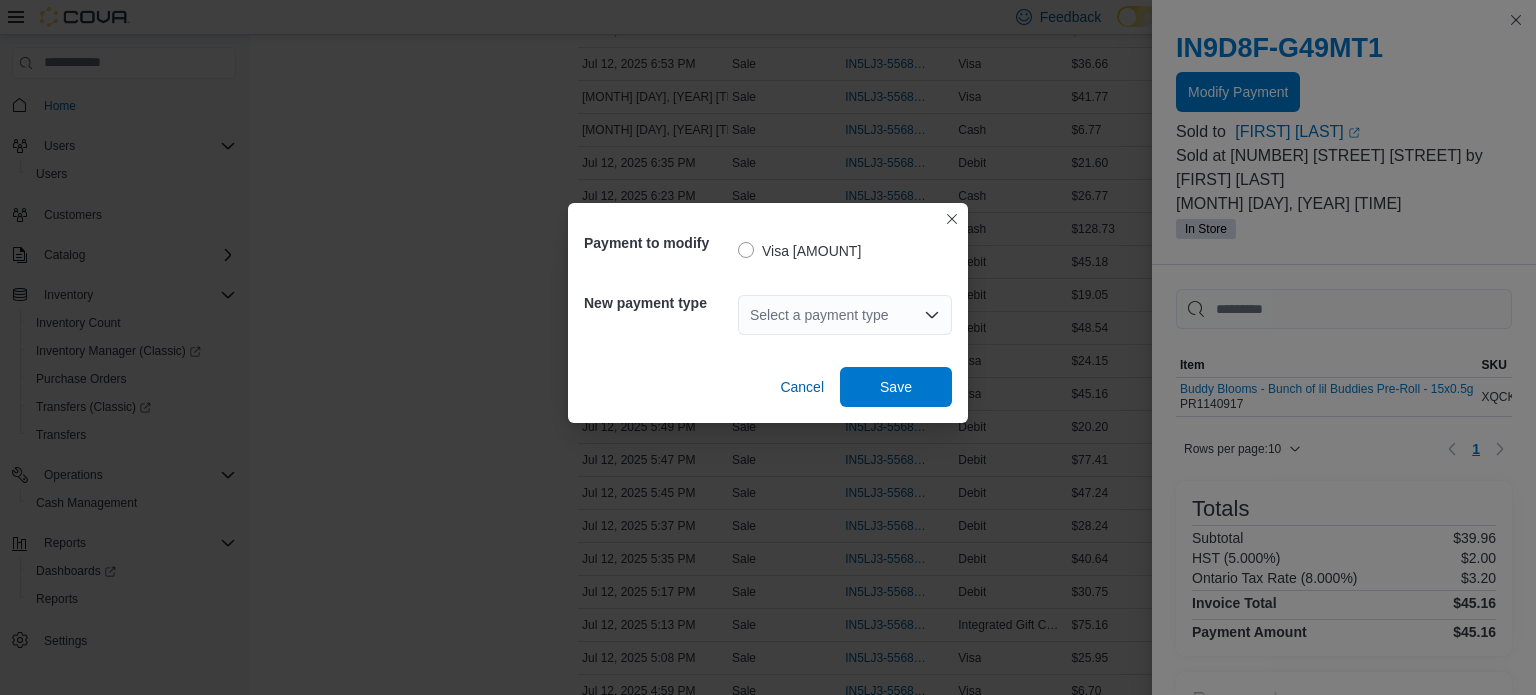 click on "Select a payment type" at bounding box center (845, 315) 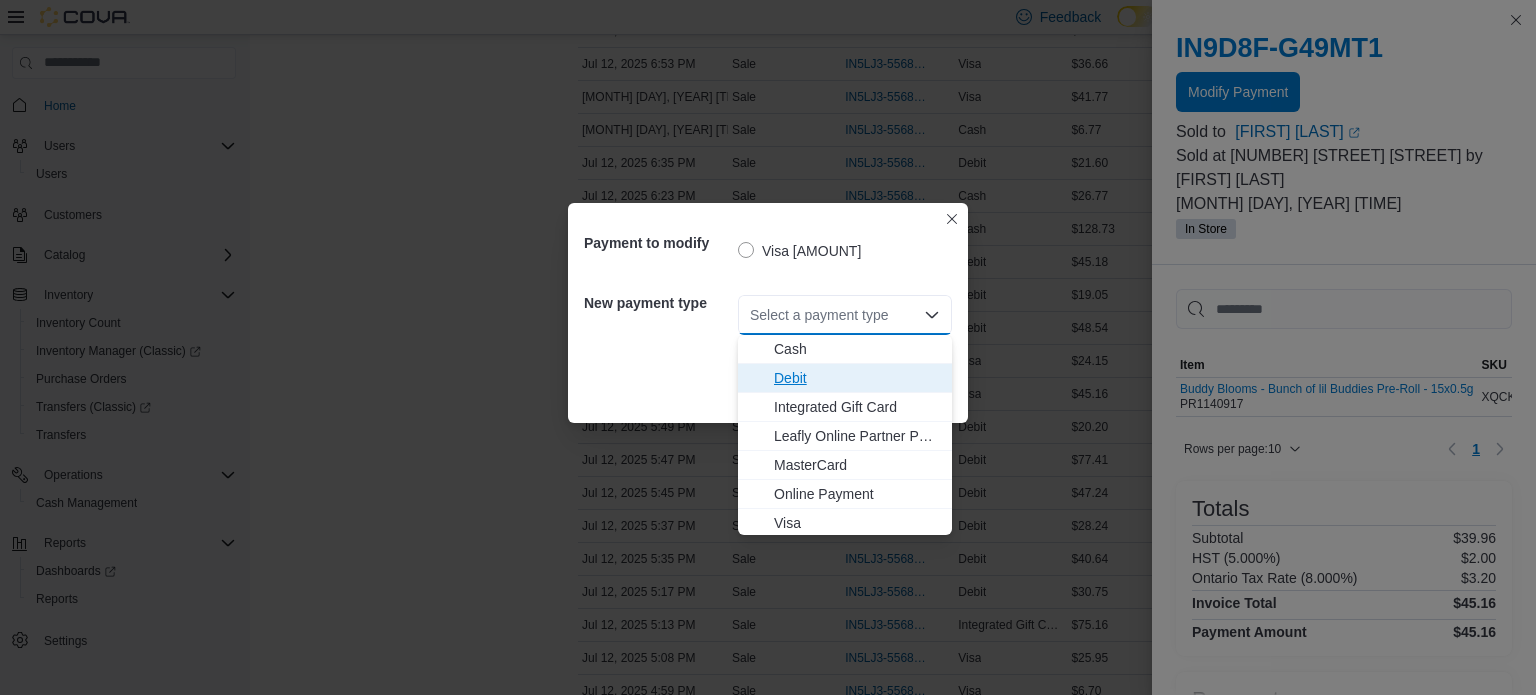 click on "Debit" at bounding box center (857, 378) 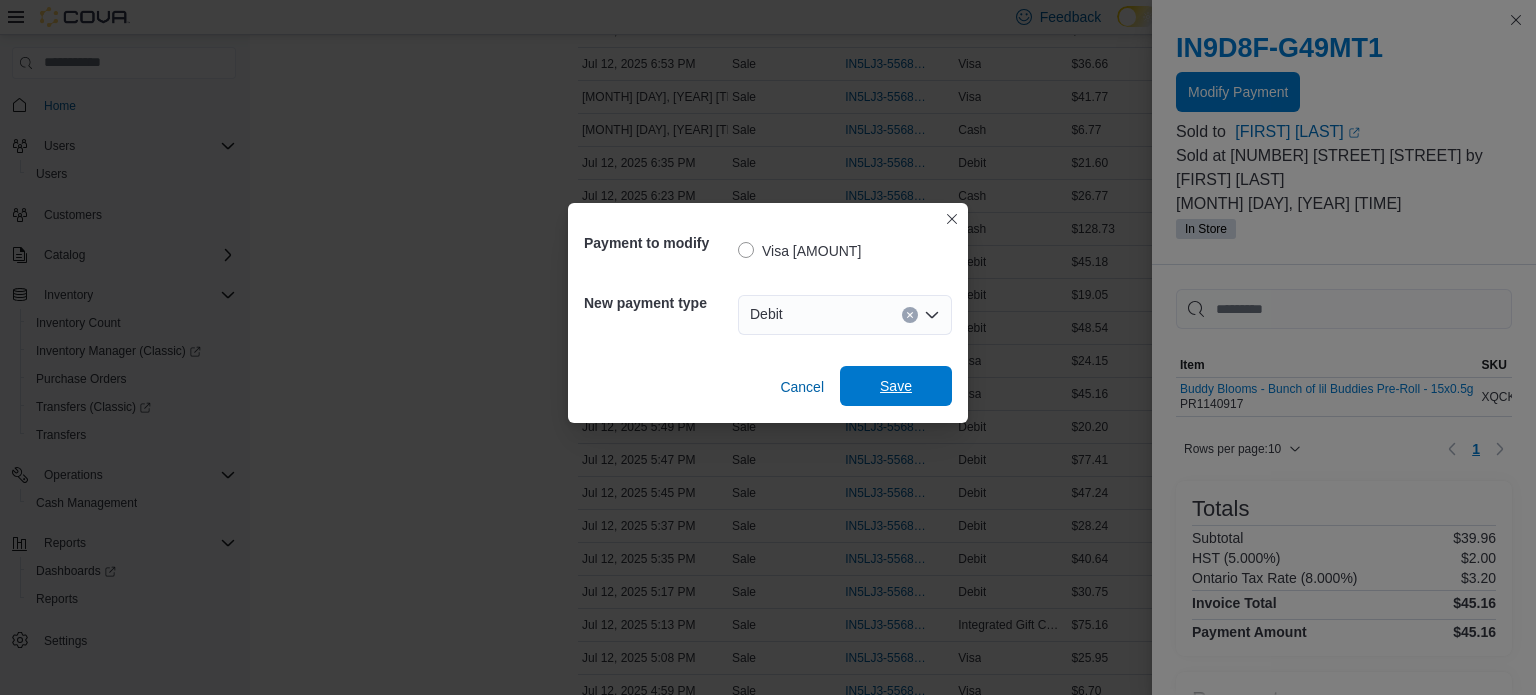 click on "Save" at bounding box center [896, 386] 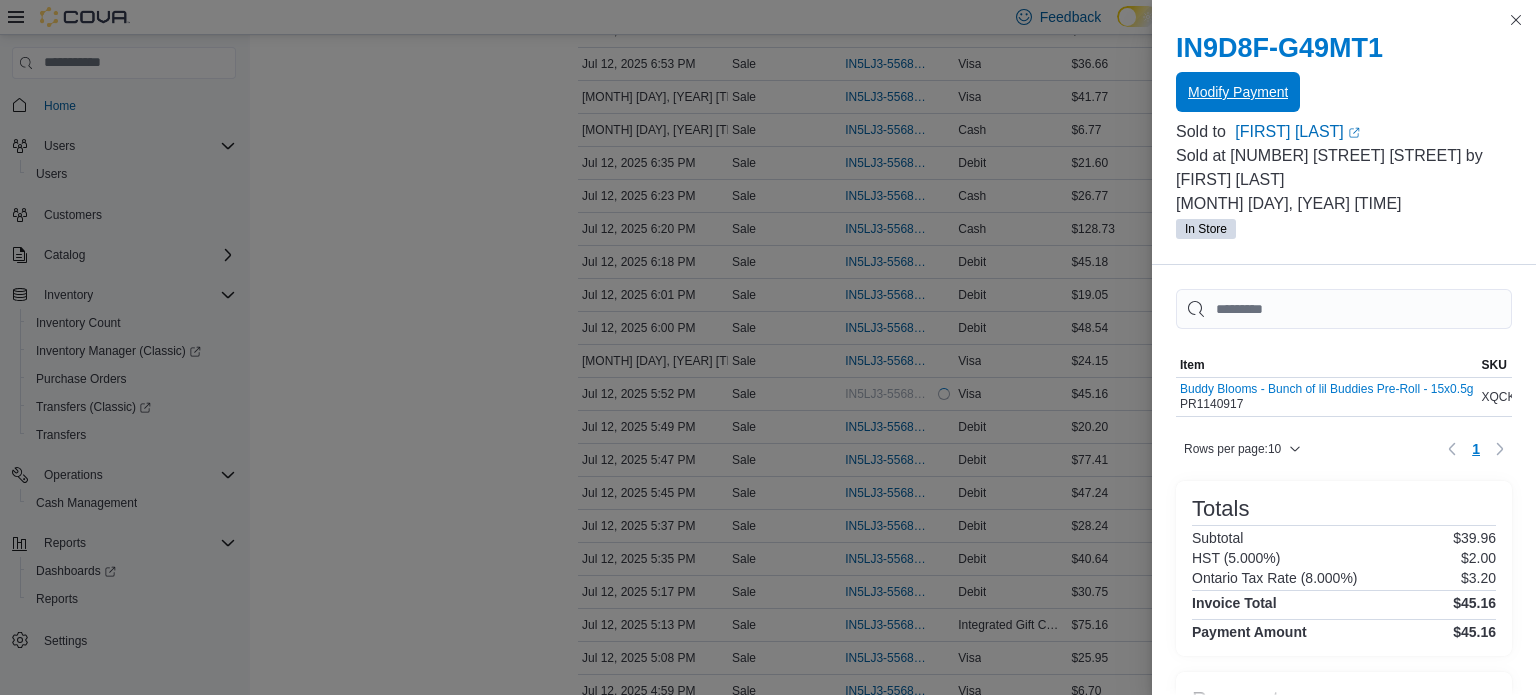 scroll, scrollTop: 0, scrollLeft: 0, axis: both 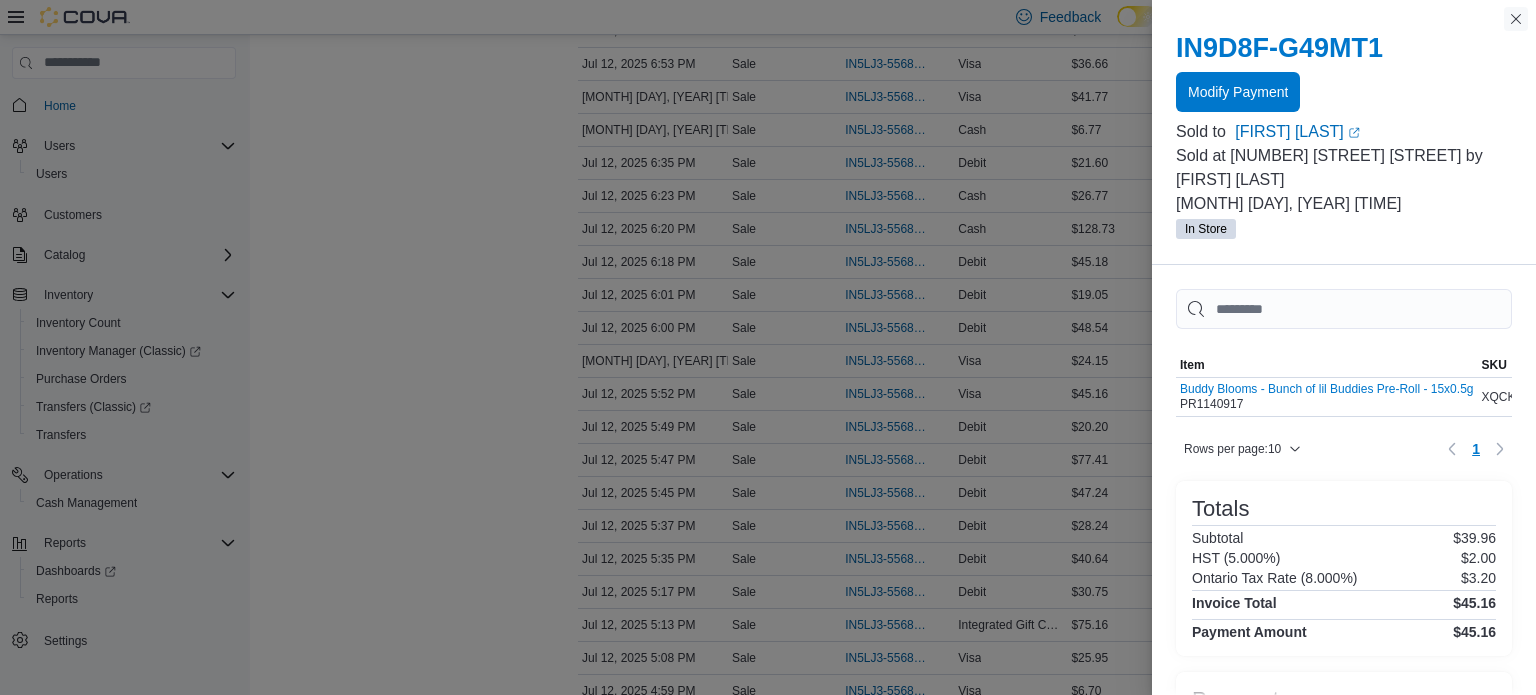 click at bounding box center [1516, 19] 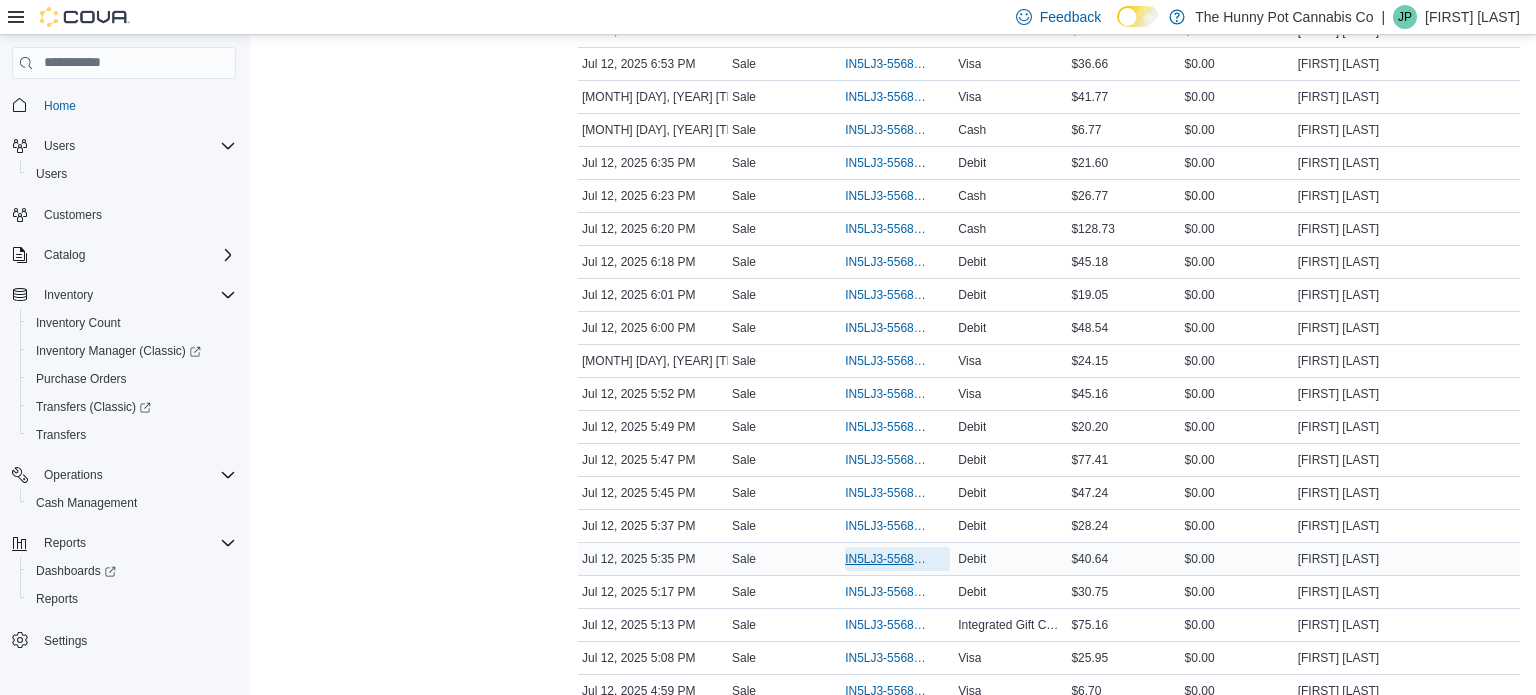 click on "IN5LJ3-5568360" at bounding box center (887, 559) 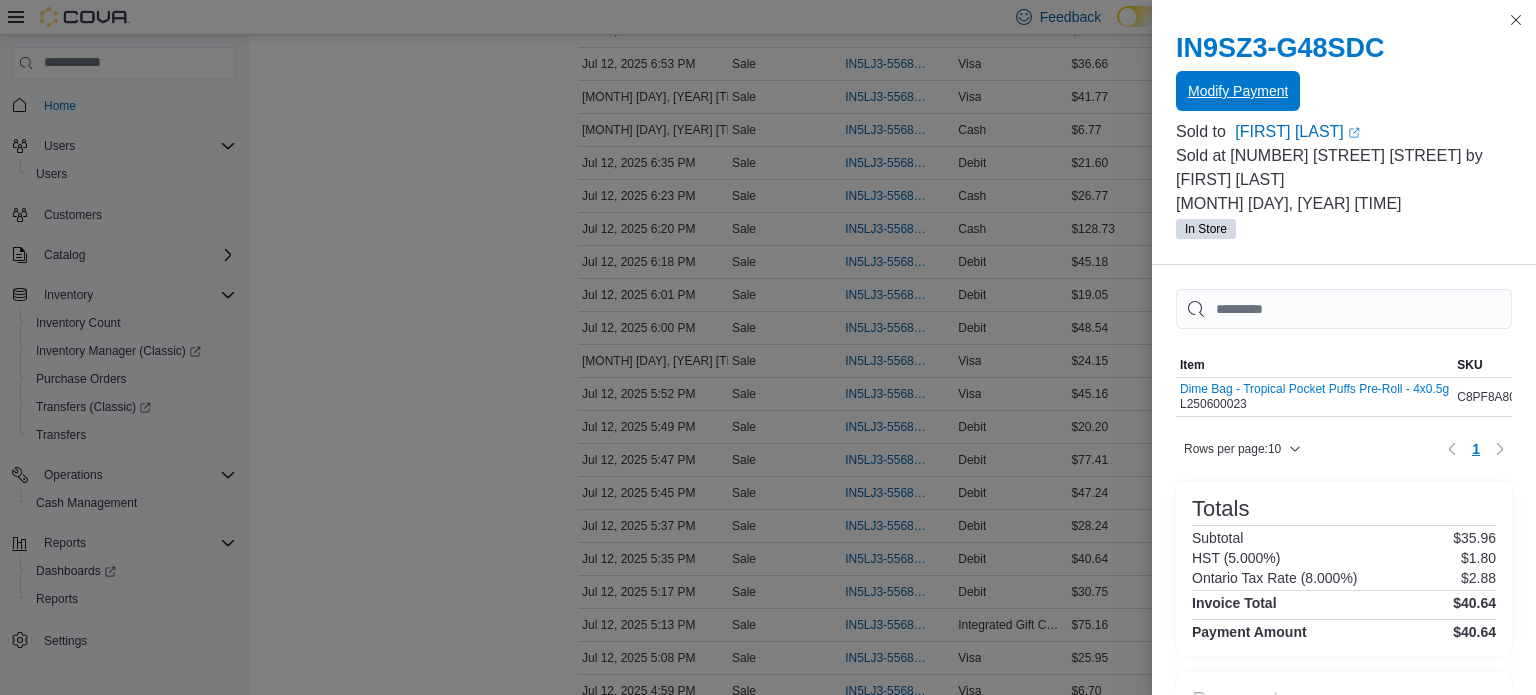 click on "Modify Payment" at bounding box center (1238, 91) 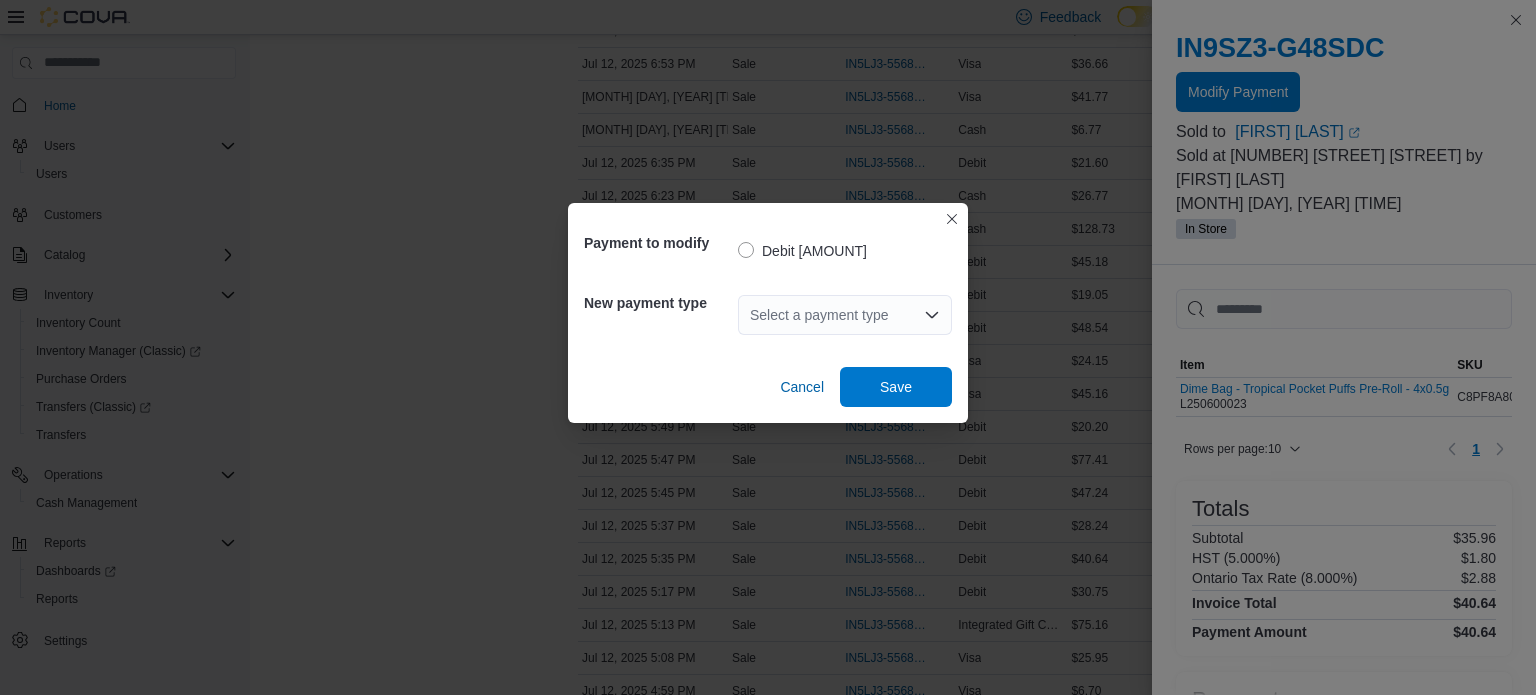 click on "Select a payment type" at bounding box center [845, 315] 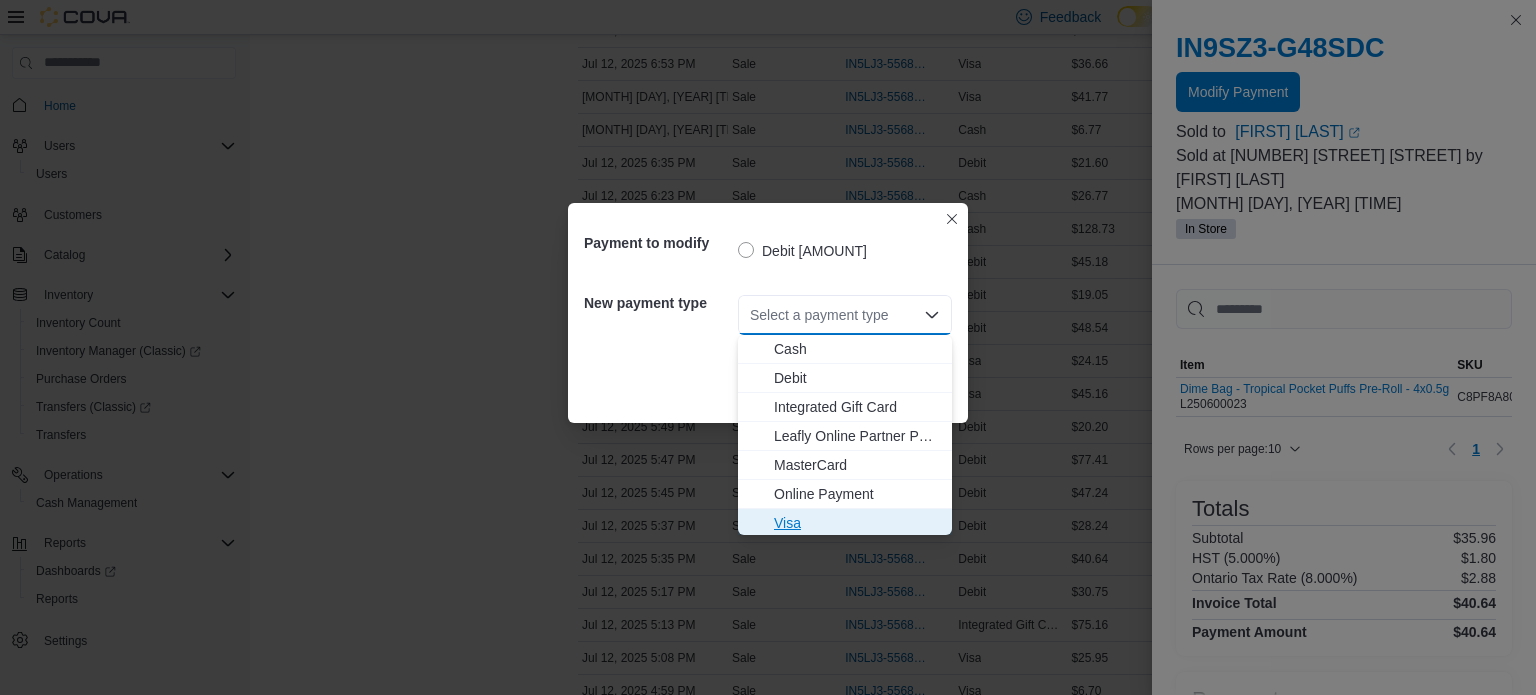 click on "Visa" at bounding box center (857, 523) 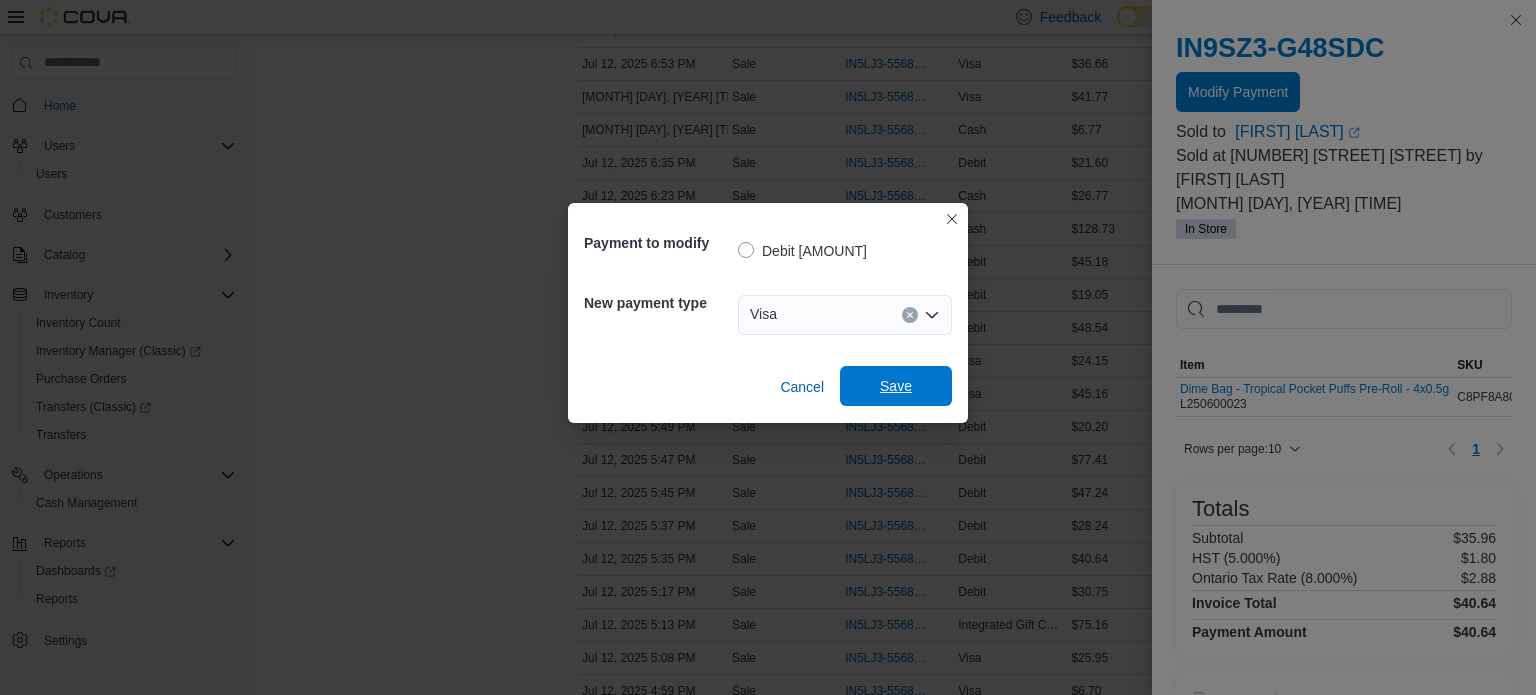click on "Save" at bounding box center [896, 386] 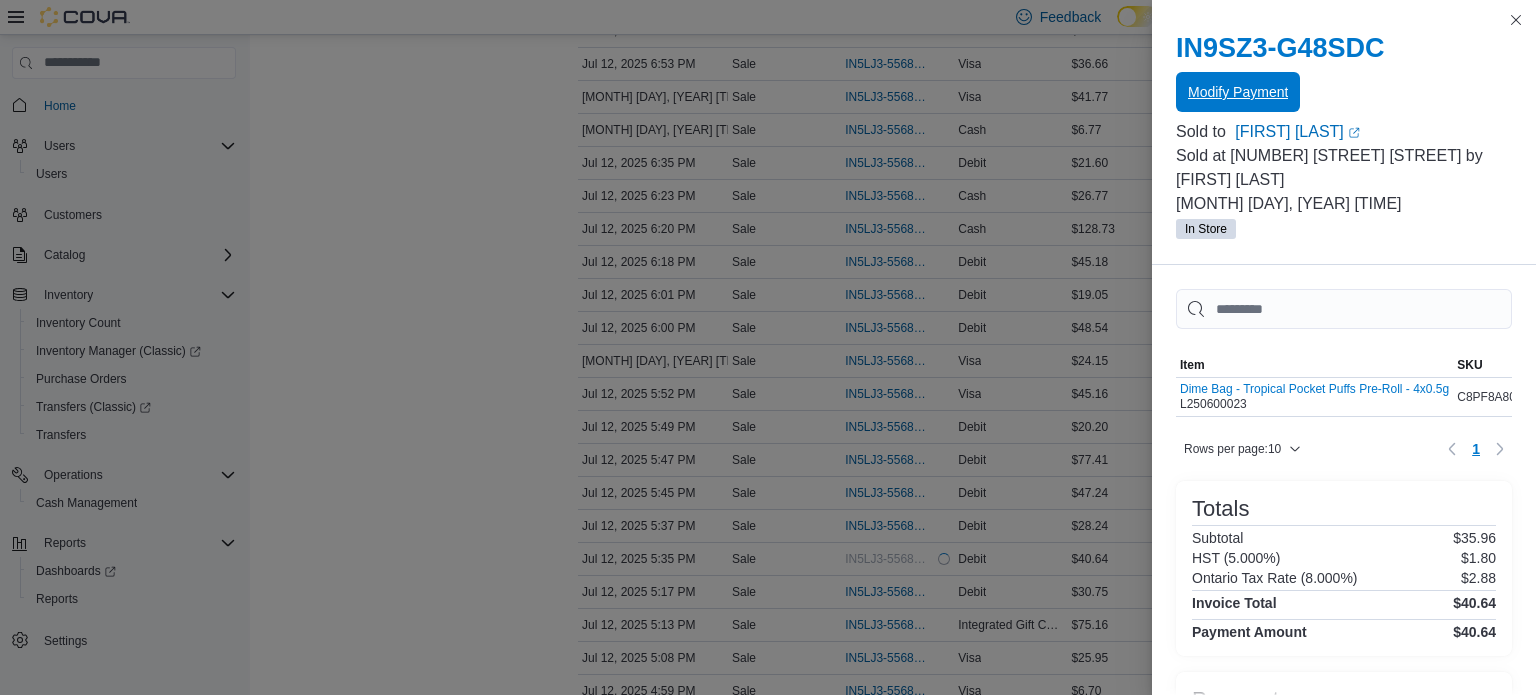 scroll, scrollTop: 0, scrollLeft: 0, axis: both 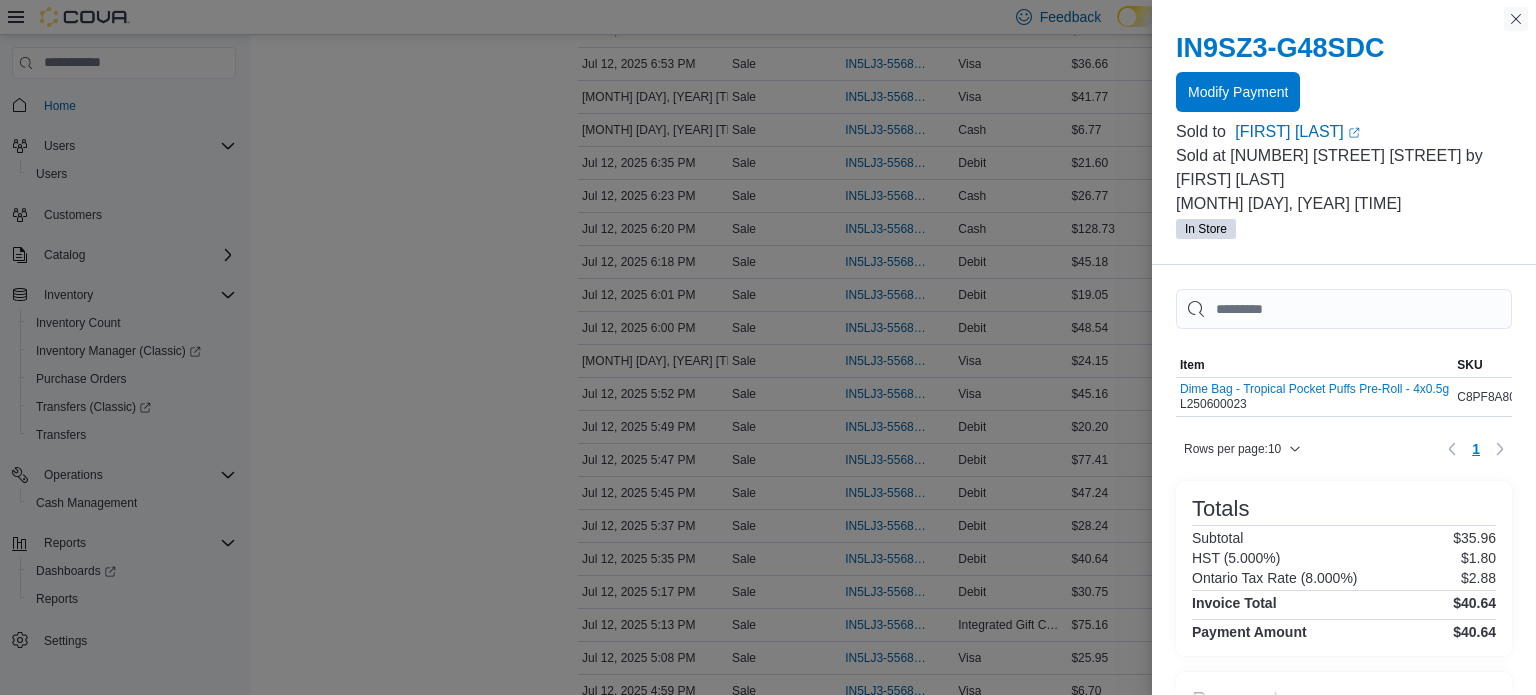click at bounding box center [1516, 19] 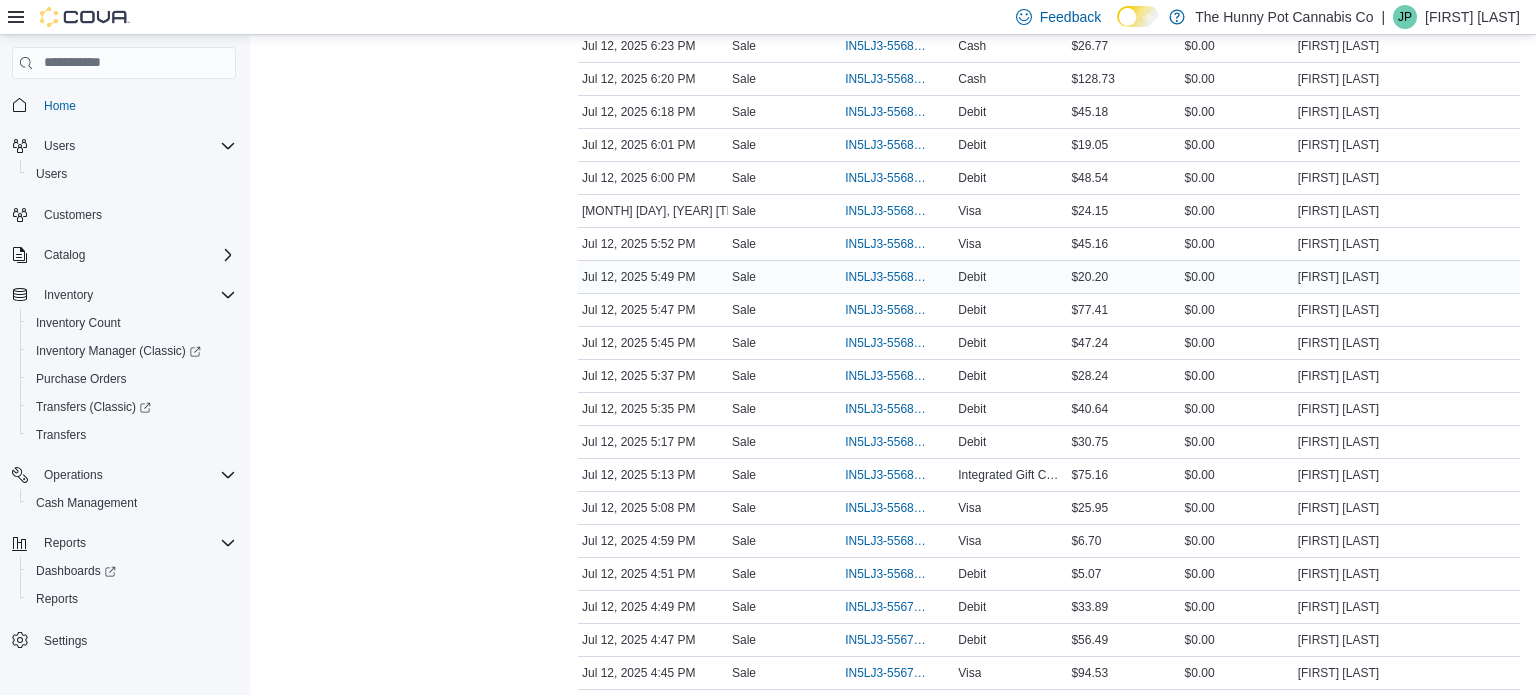 scroll, scrollTop: 964, scrollLeft: 0, axis: vertical 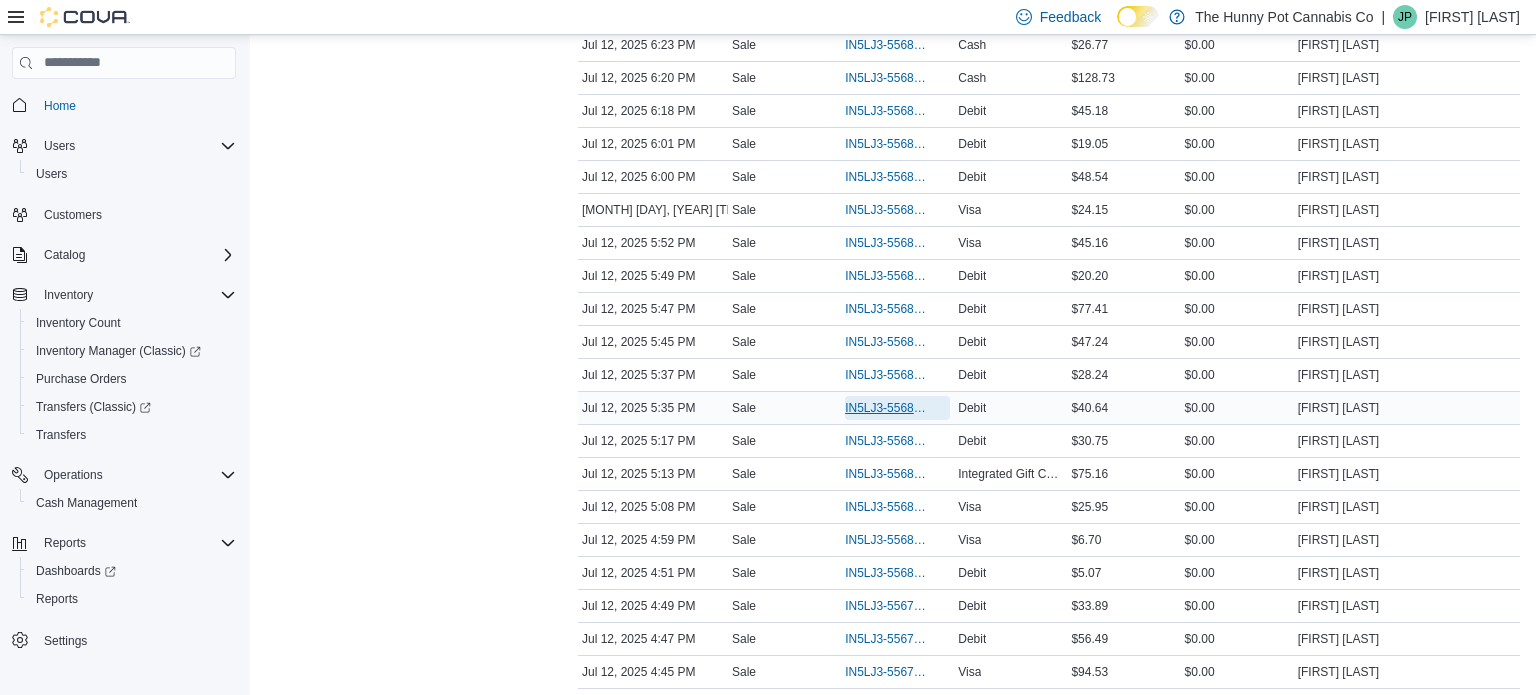 click on "IN5LJ3-5568360" at bounding box center [887, 408] 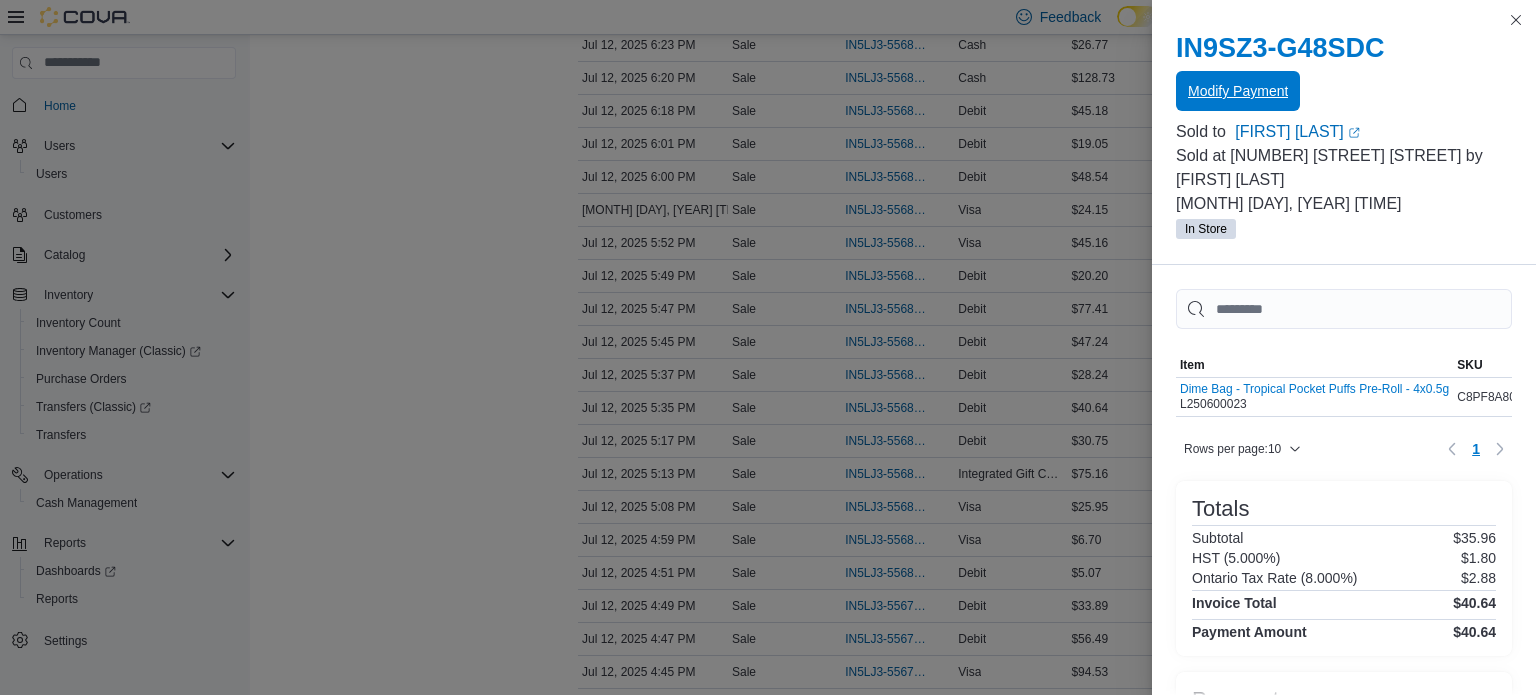 click on "Modify Payment" at bounding box center (1238, 91) 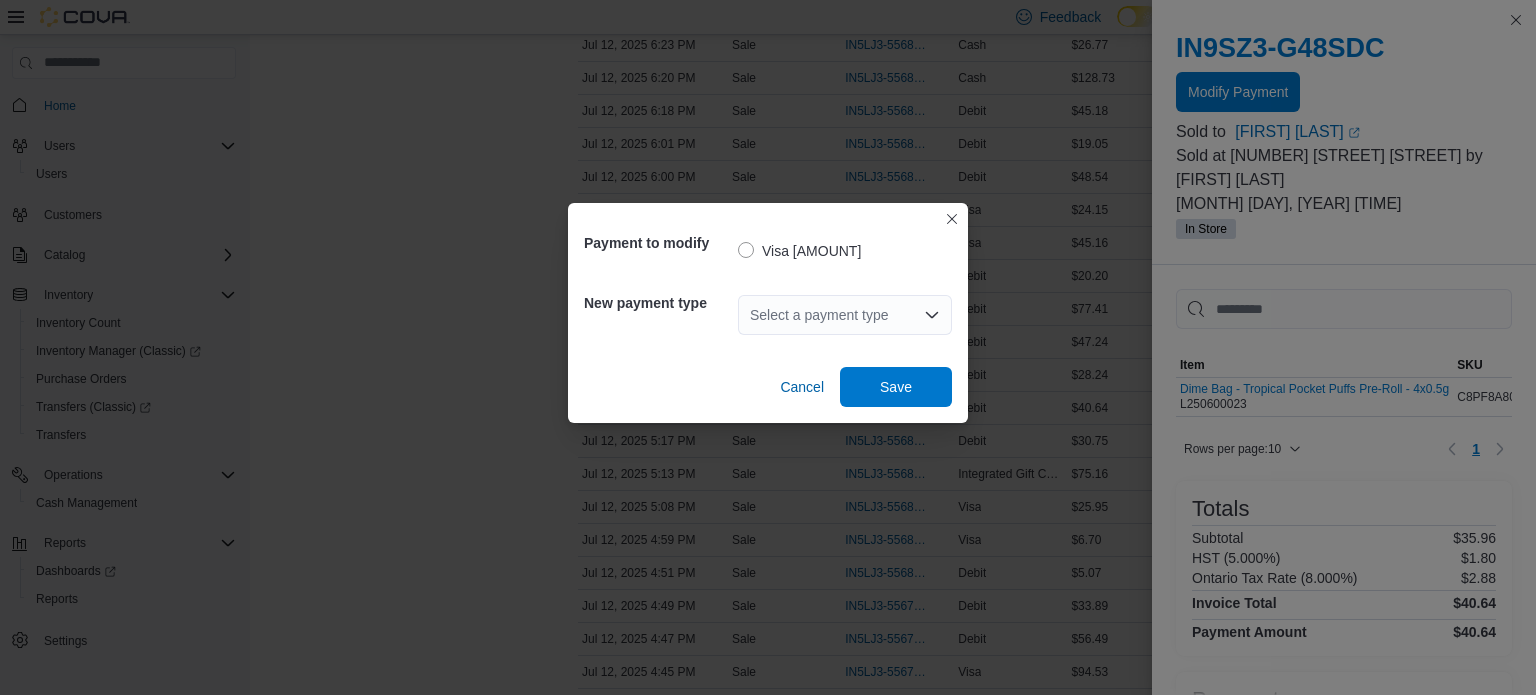 click on "Select a payment type" at bounding box center [845, 315] 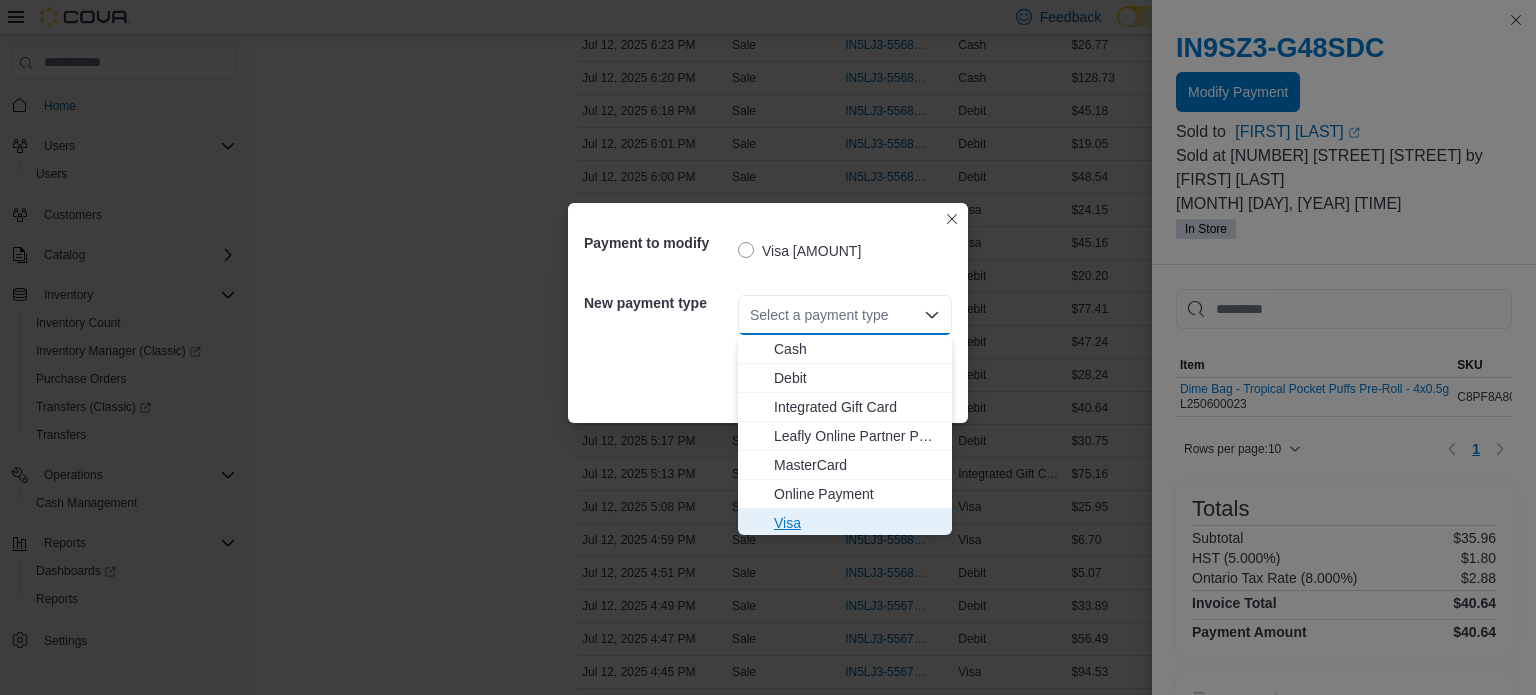 click on "Visa" at bounding box center [857, 523] 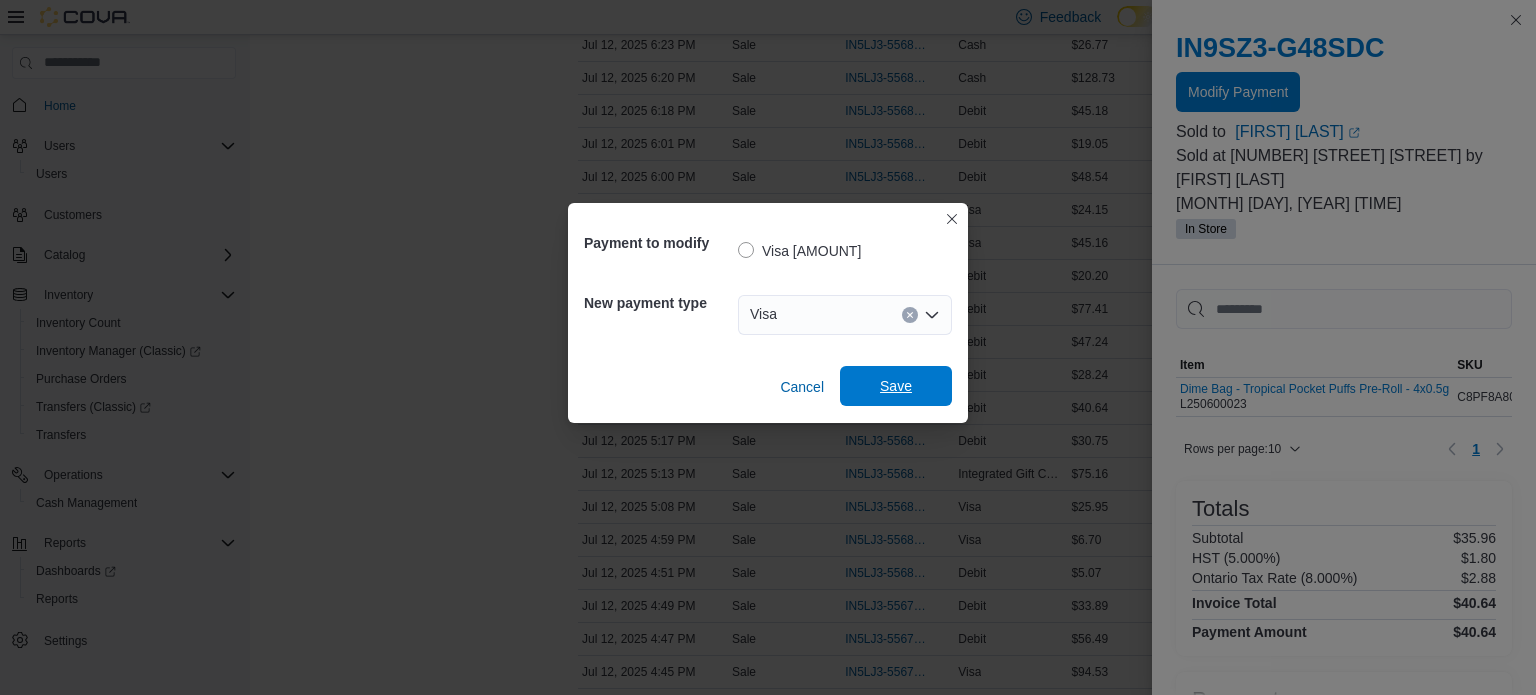 click on "Save" at bounding box center [896, 386] 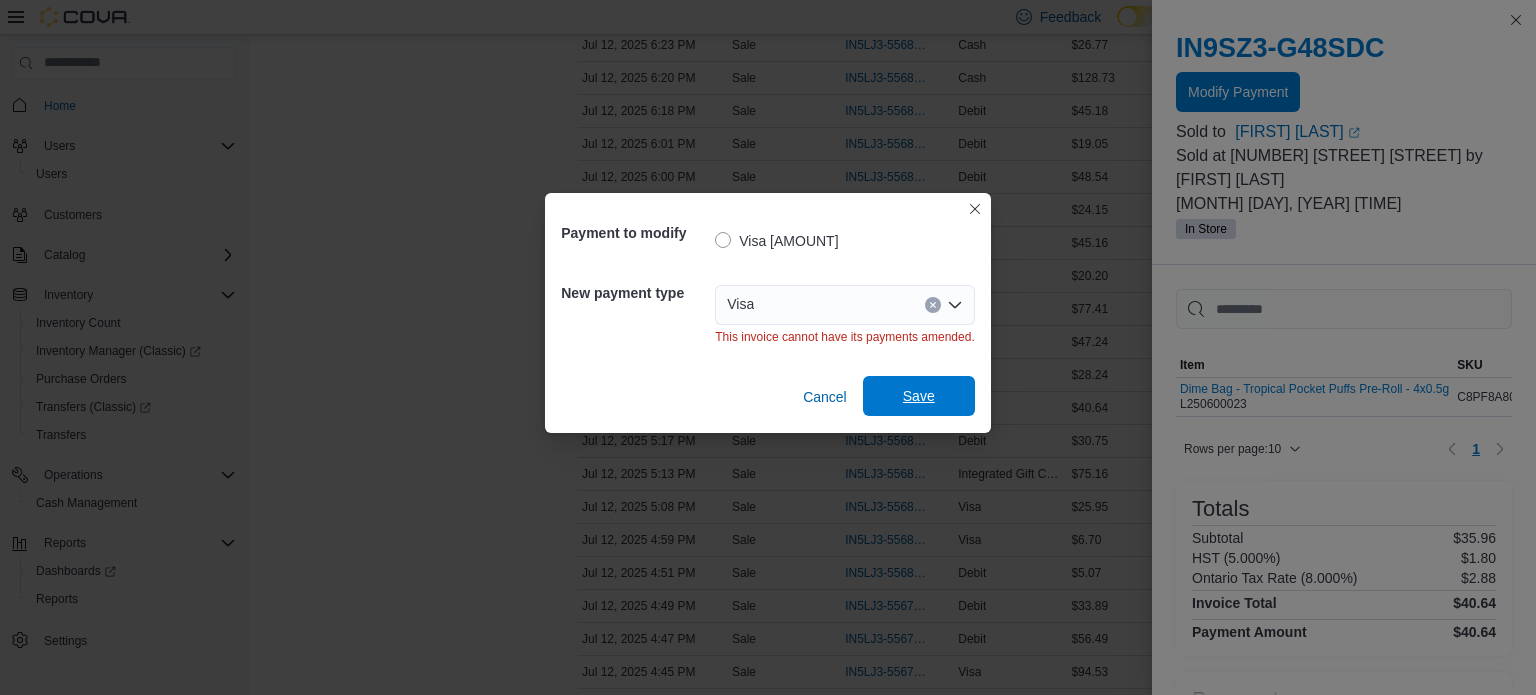 scroll, scrollTop: 0, scrollLeft: 0, axis: both 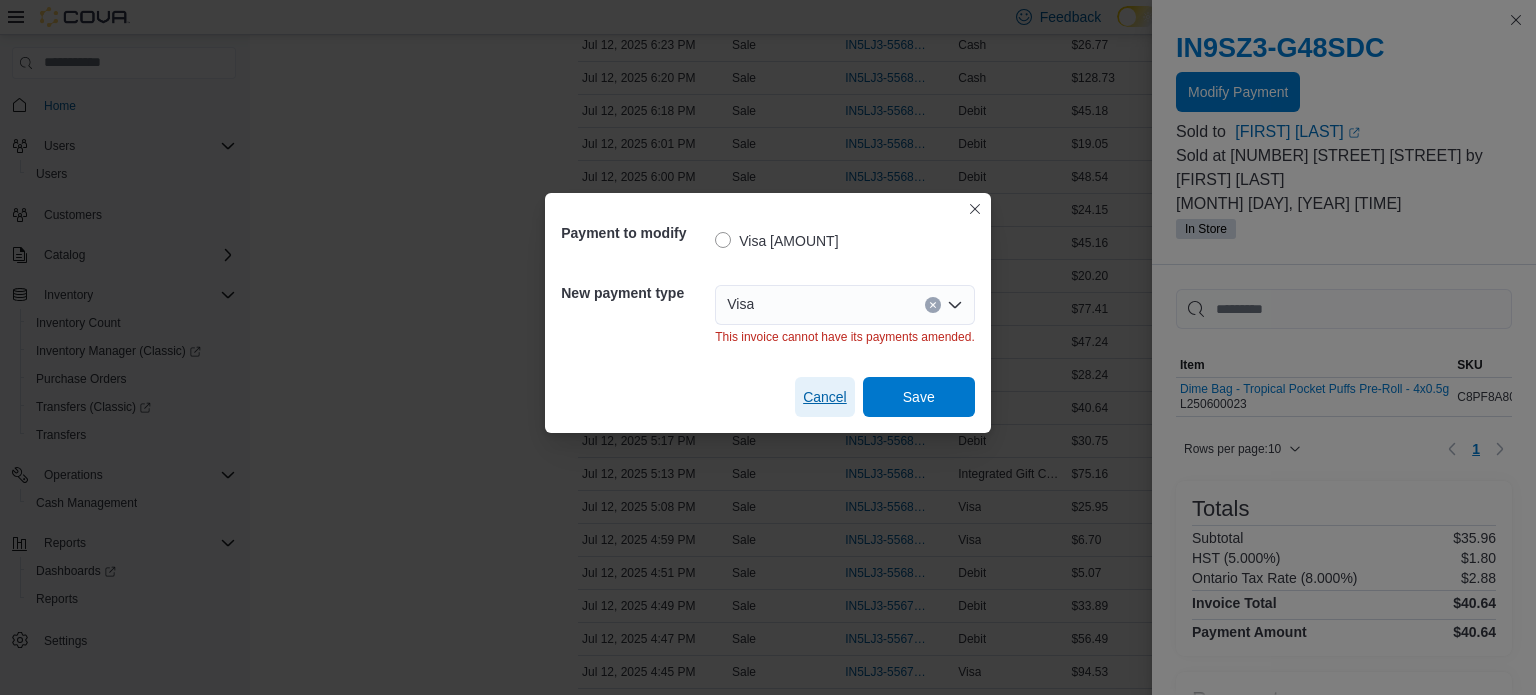 click on "Cancel" at bounding box center [825, 397] 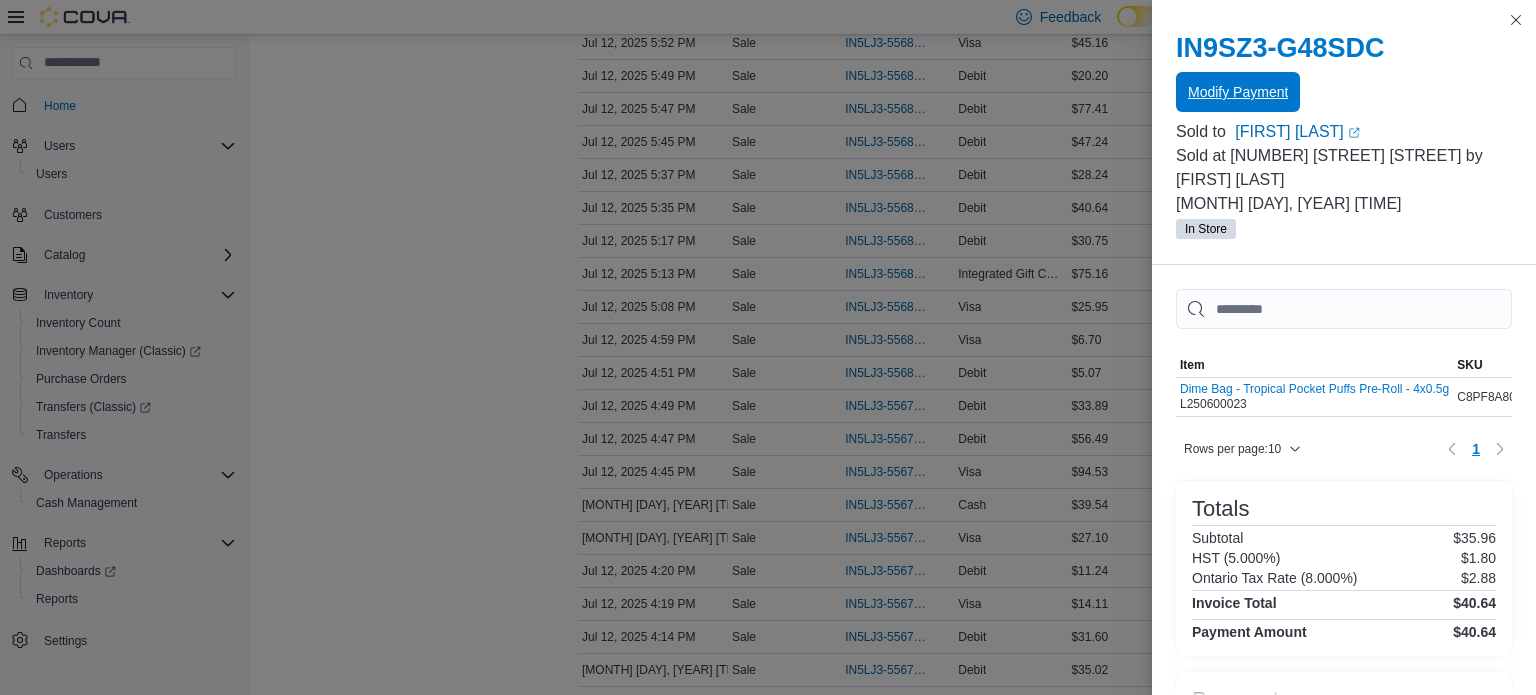 scroll, scrollTop: 1168, scrollLeft: 0, axis: vertical 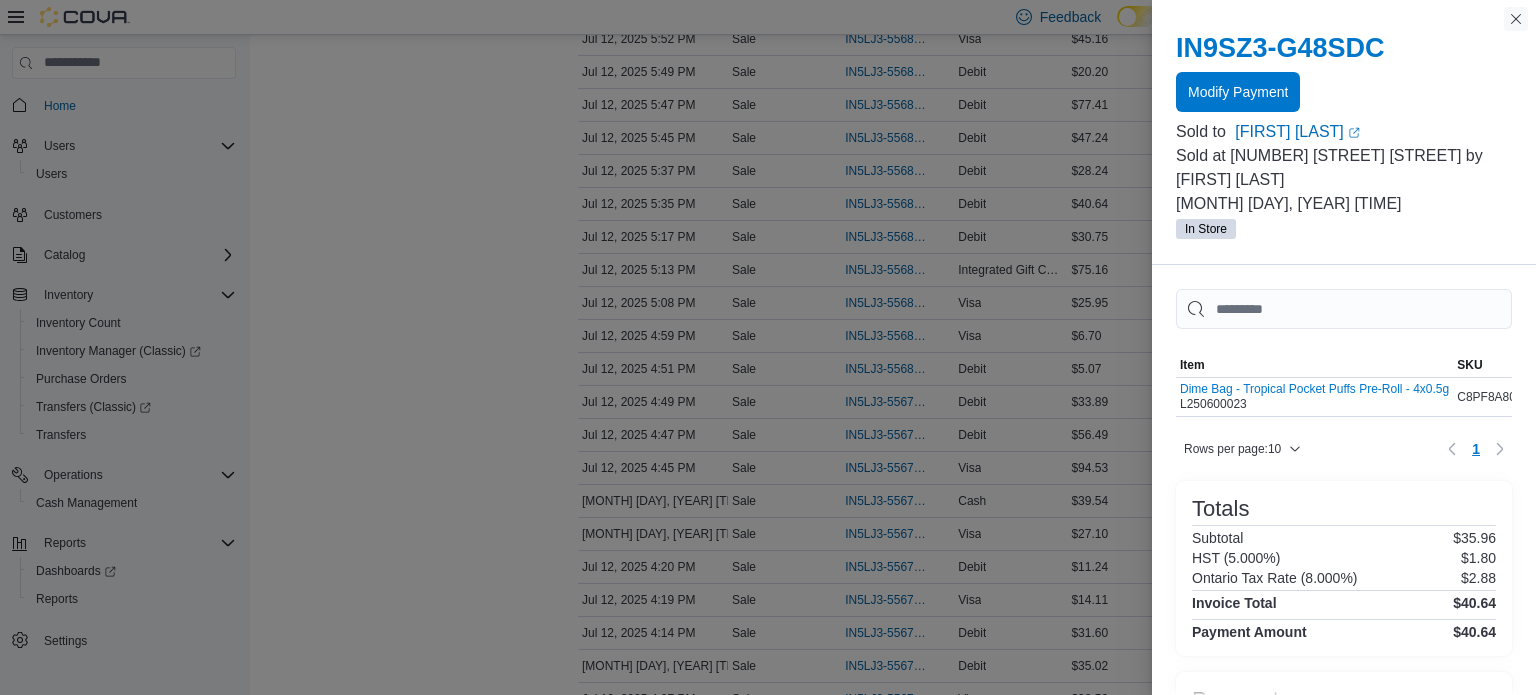 click at bounding box center (1516, 19) 